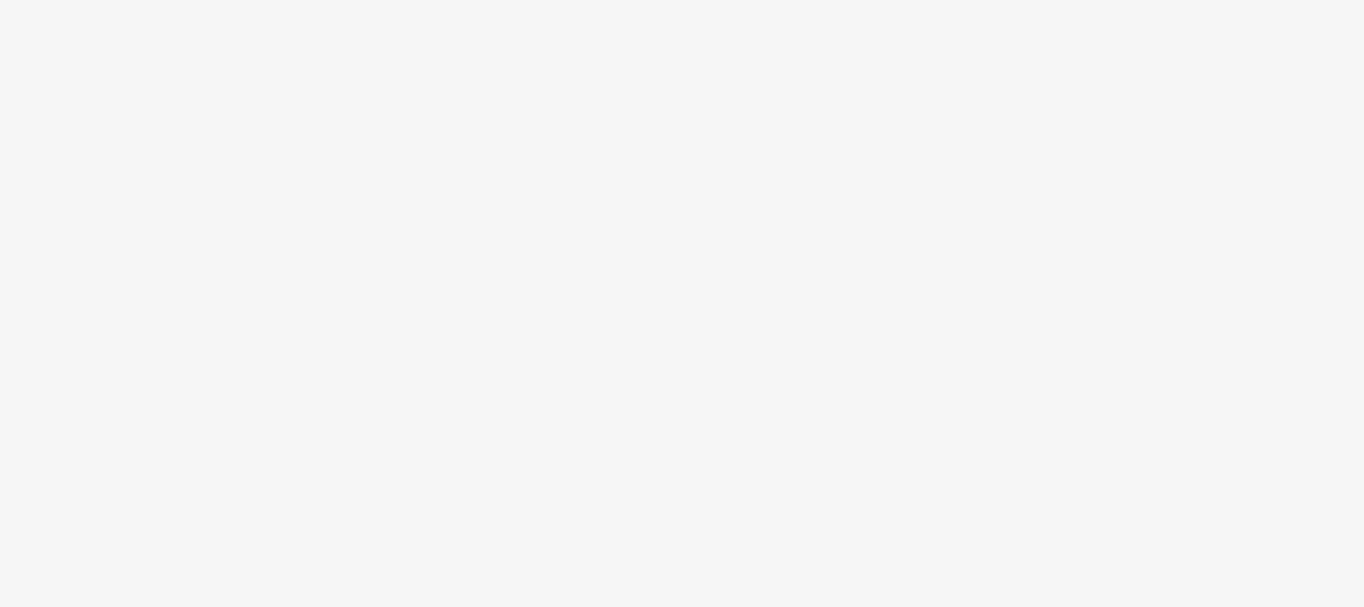 scroll, scrollTop: 0, scrollLeft: 0, axis: both 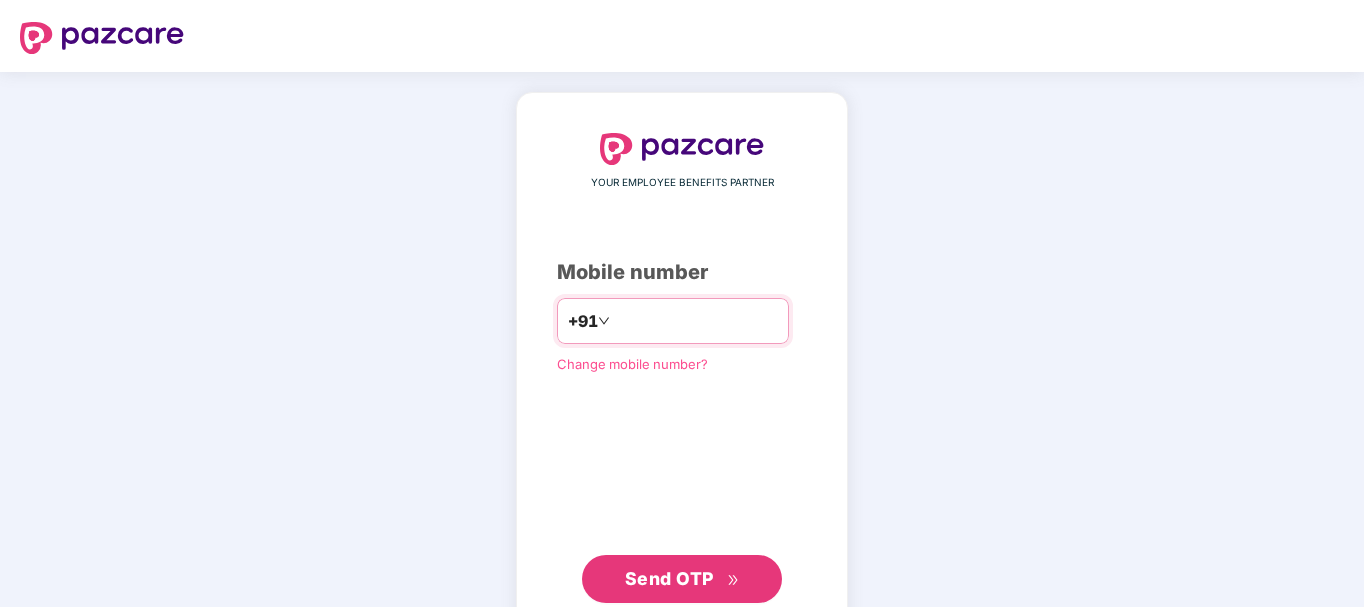 click at bounding box center (696, 321) 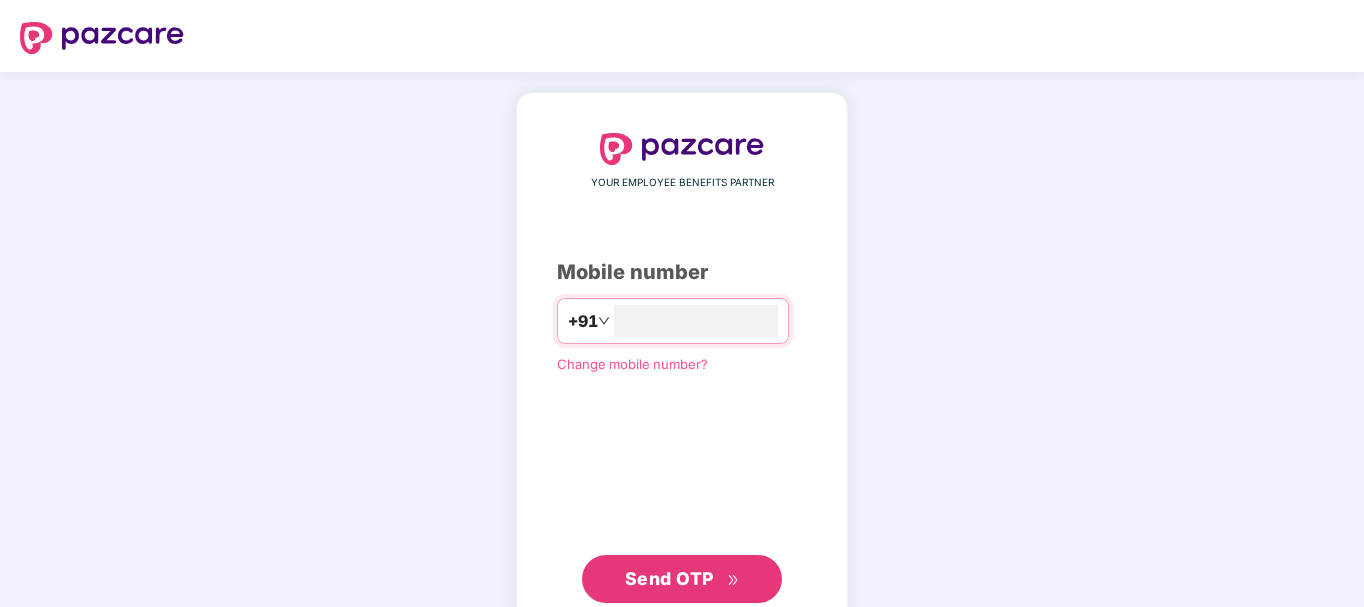 click on "Send OTP" at bounding box center (669, 578) 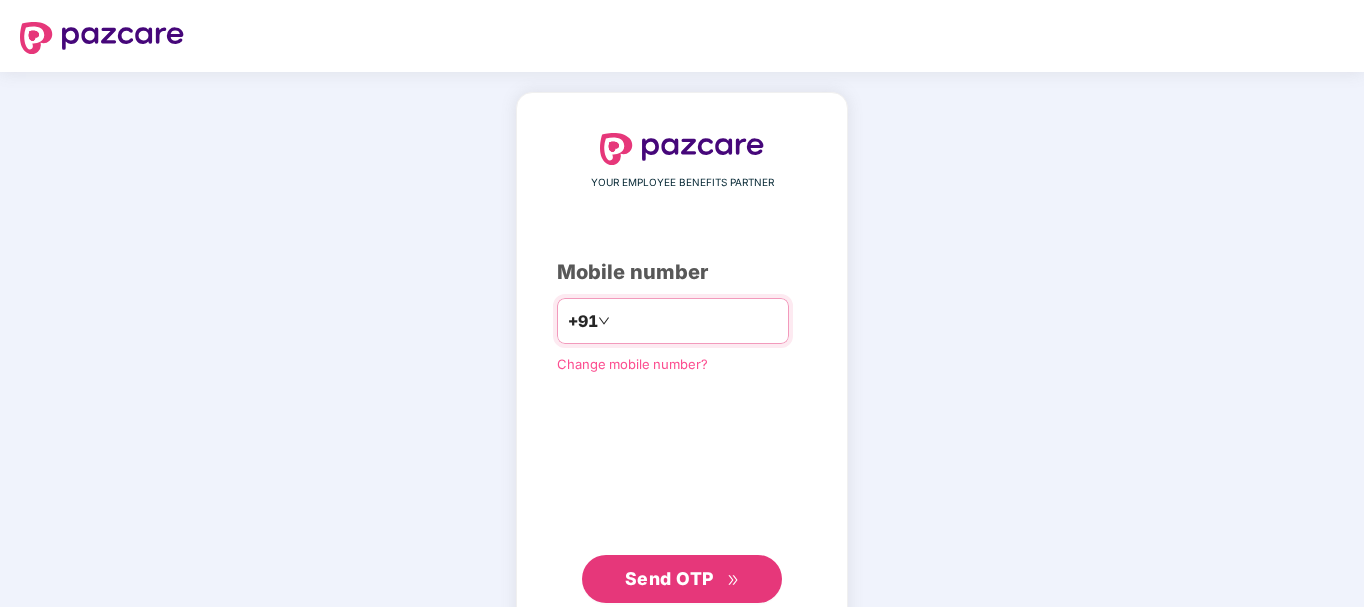 drag, startPoint x: 706, startPoint y: 328, endPoint x: 546, endPoint y: 321, distance: 160.15305 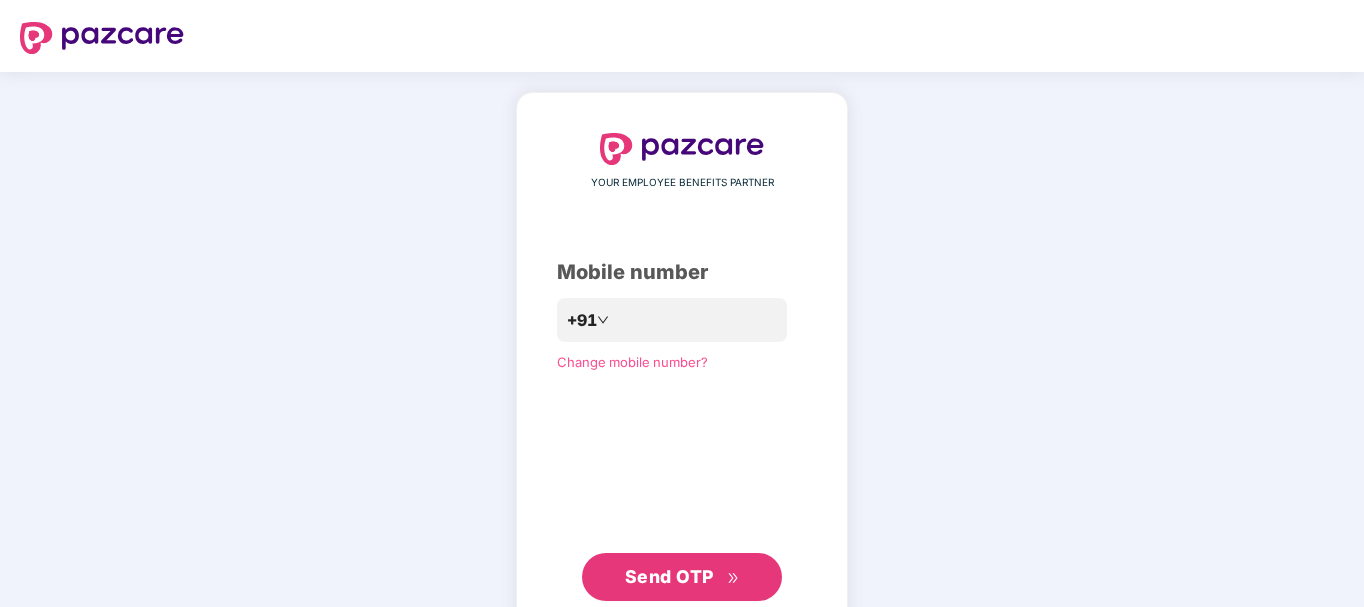 click on "Send OTP" at bounding box center (669, 576) 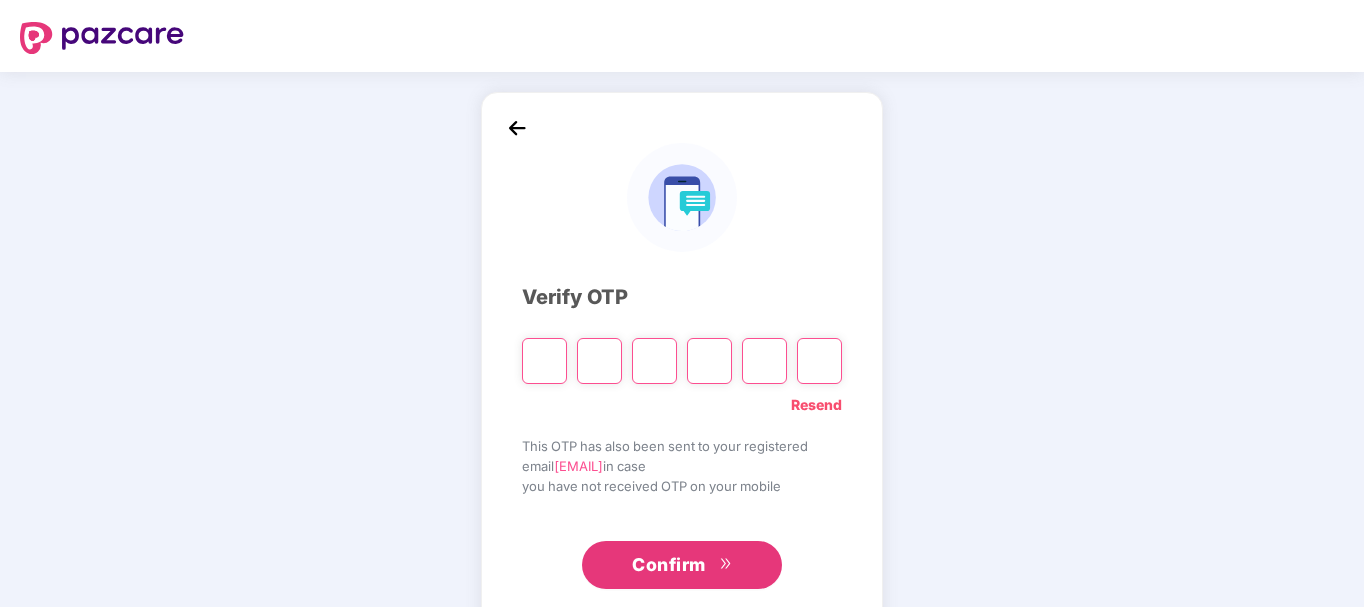 type on "*" 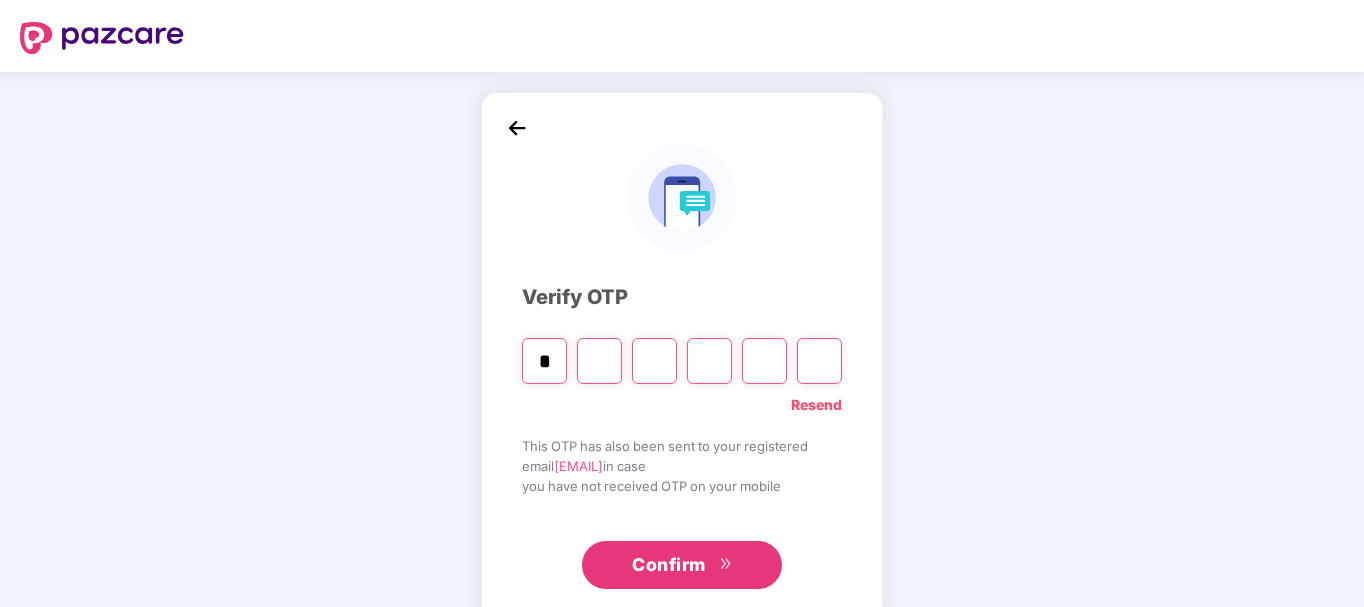 type on "*" 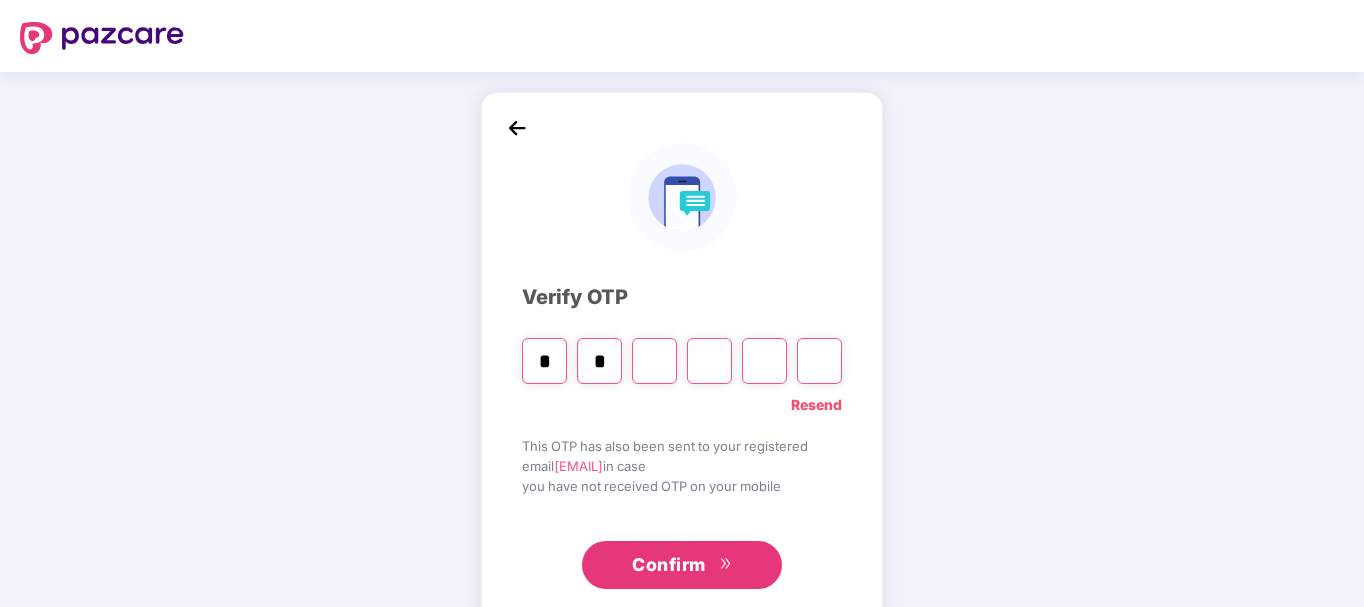 type on "*" 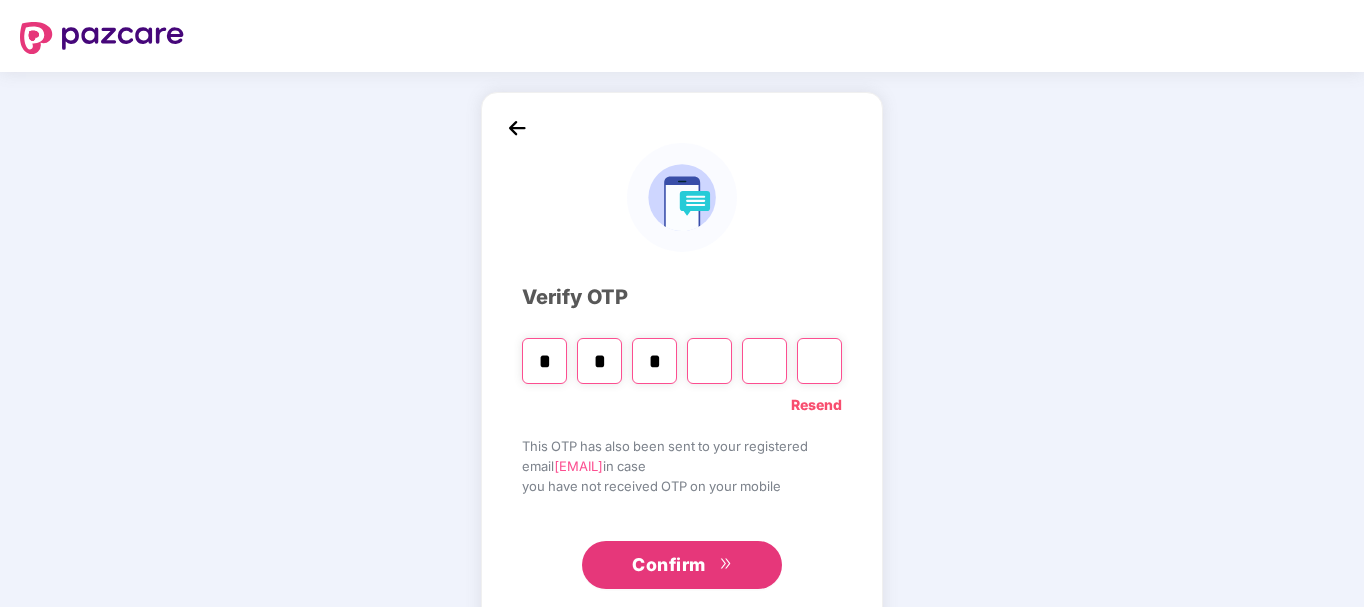 type on "*" 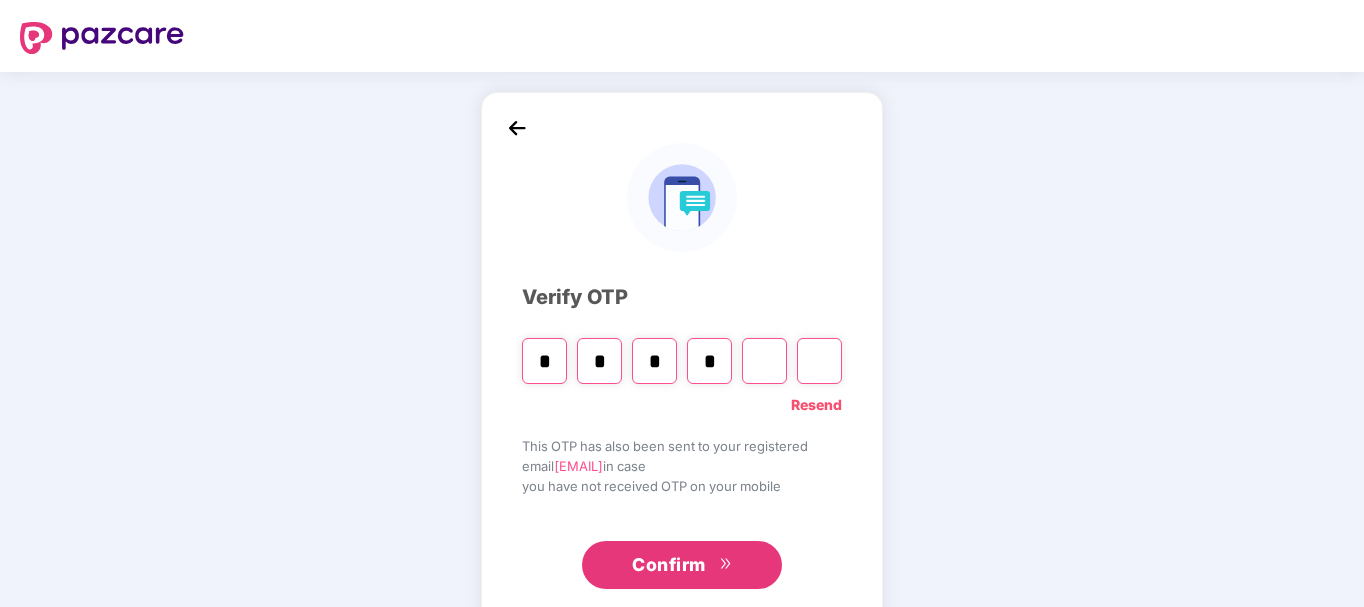 type on "*" 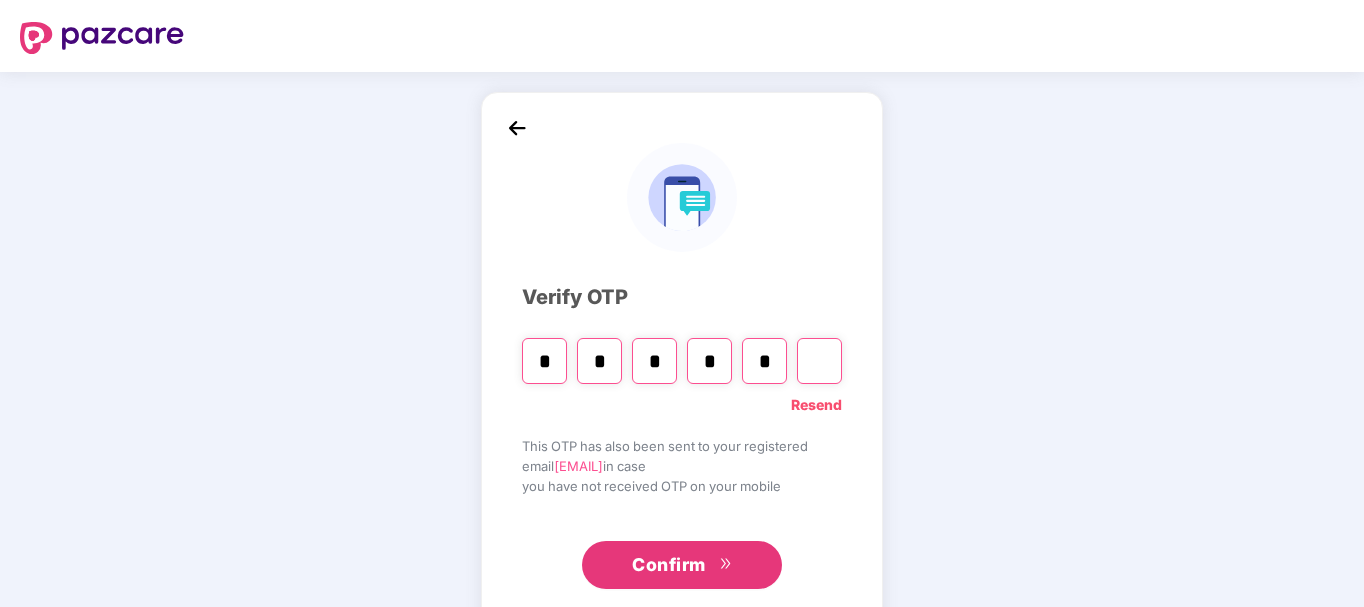type on "*" 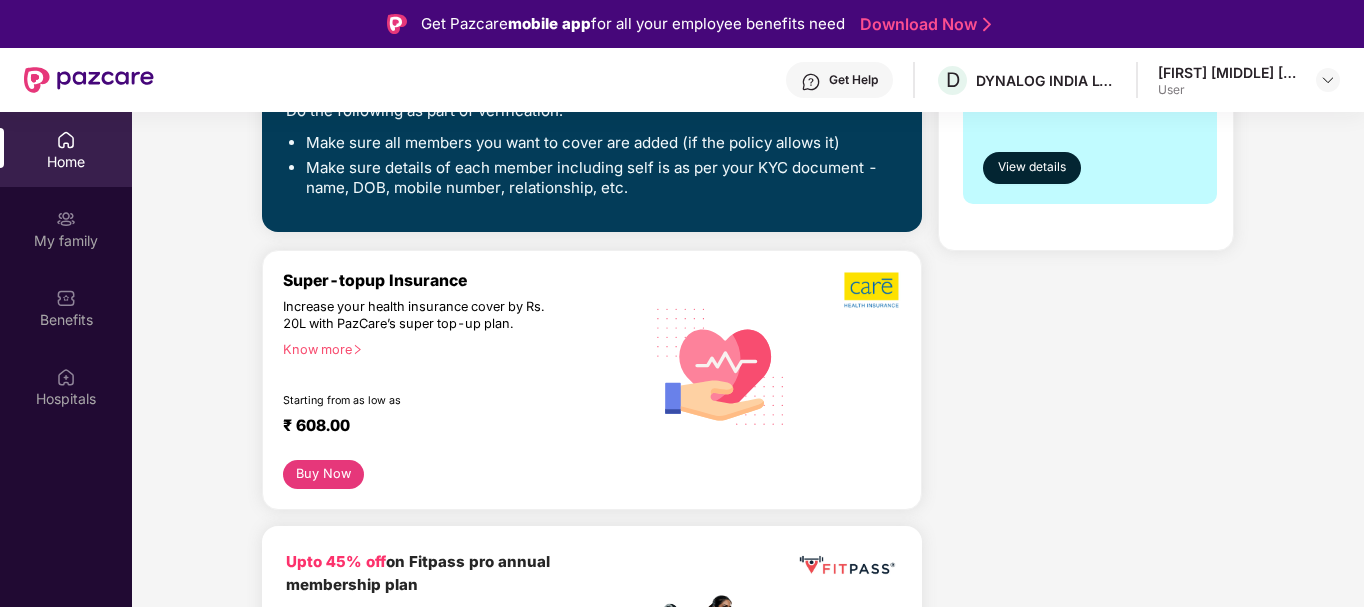 scroll, scrollTop: 0, scrollLeft: 0, axis: both 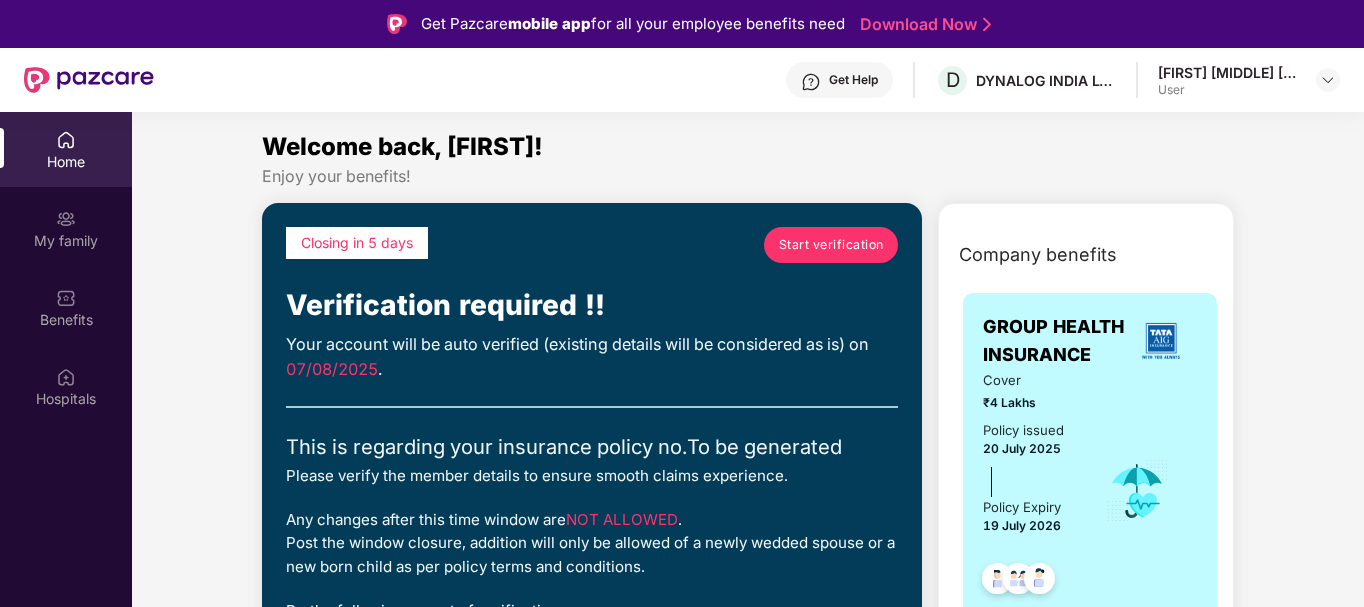 click on "Start verification" at bounding box center (831, 244) 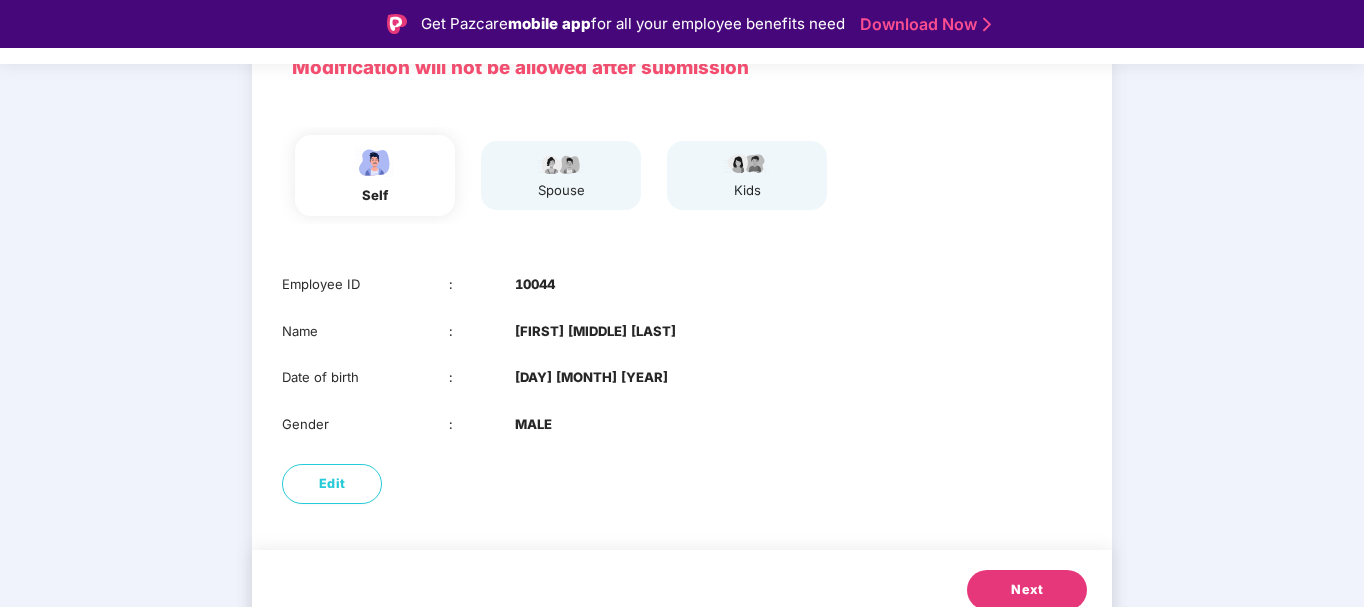 scroll, scrollTop: 184, scrollLeft: 0, axis: vertical 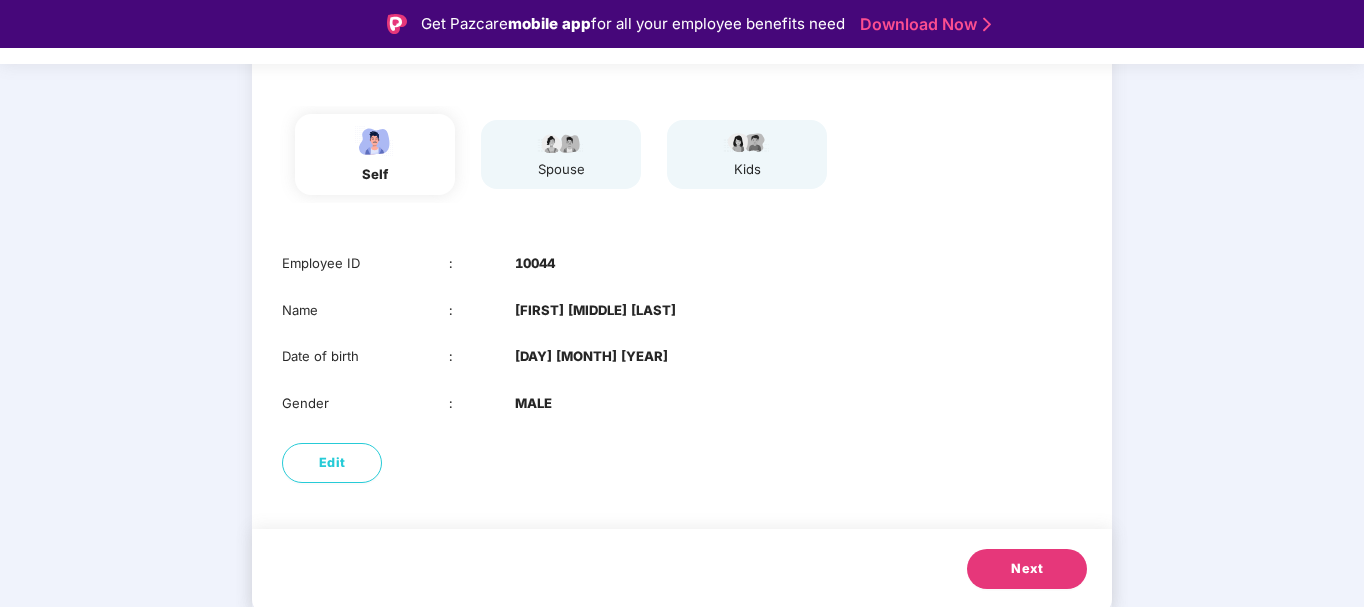 click on "Next" at bounding box center (1027, 569) 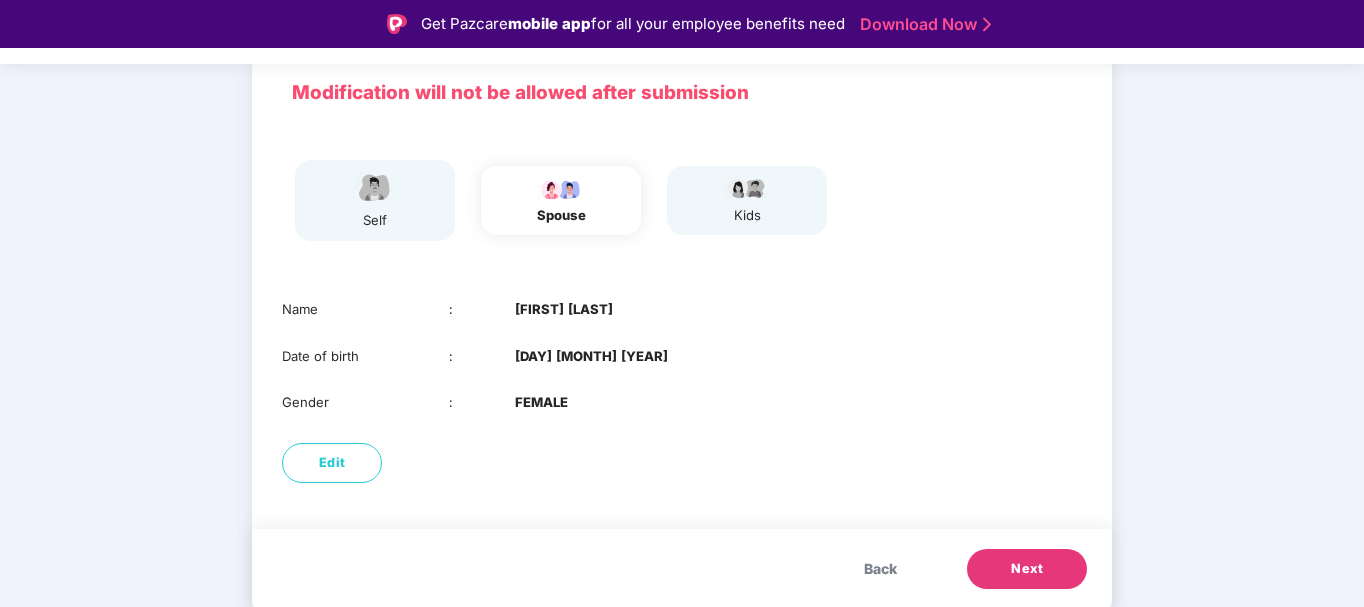 scroll, scrollTop: 48, scrollLeft: 0, axis: vertical 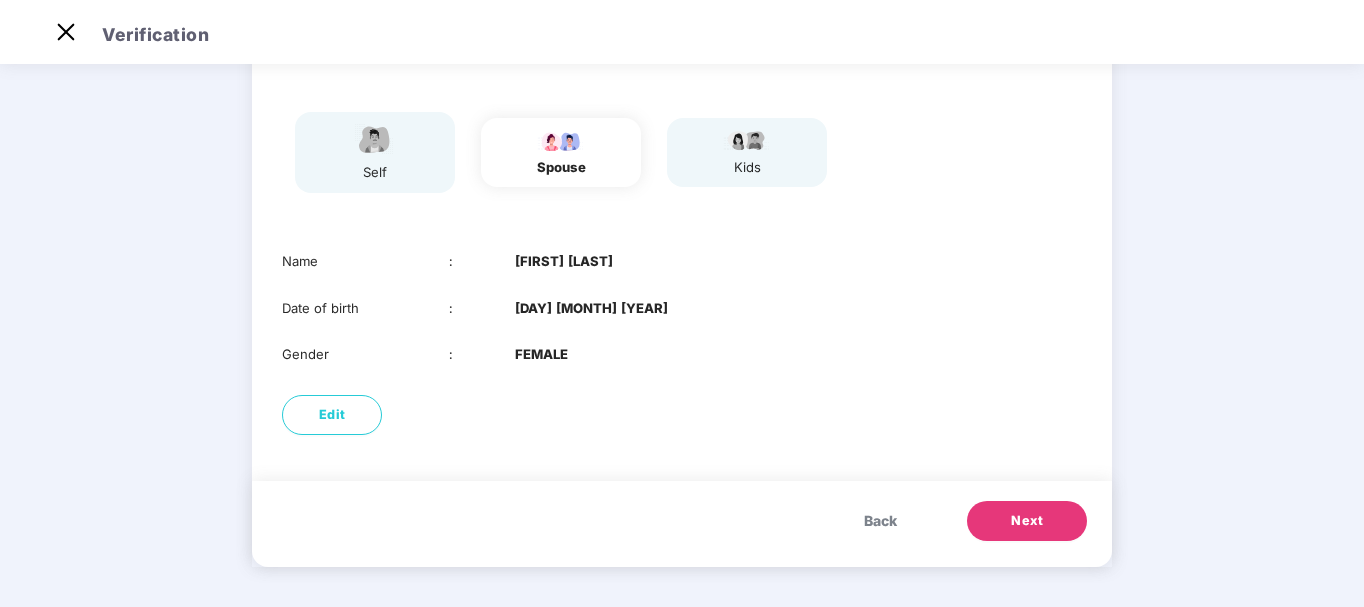 click on "Next" at bounding box center (1027, 521) 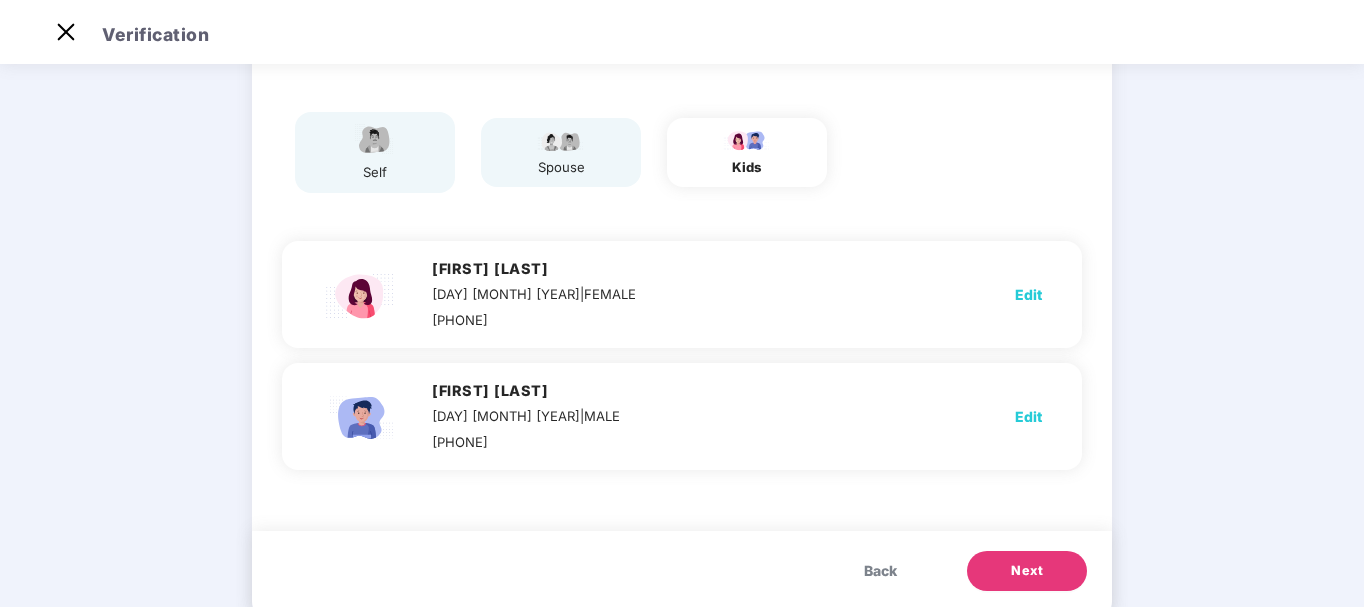 scroll, scrollTop: 184, scrollLeft: 0, axis: vertical 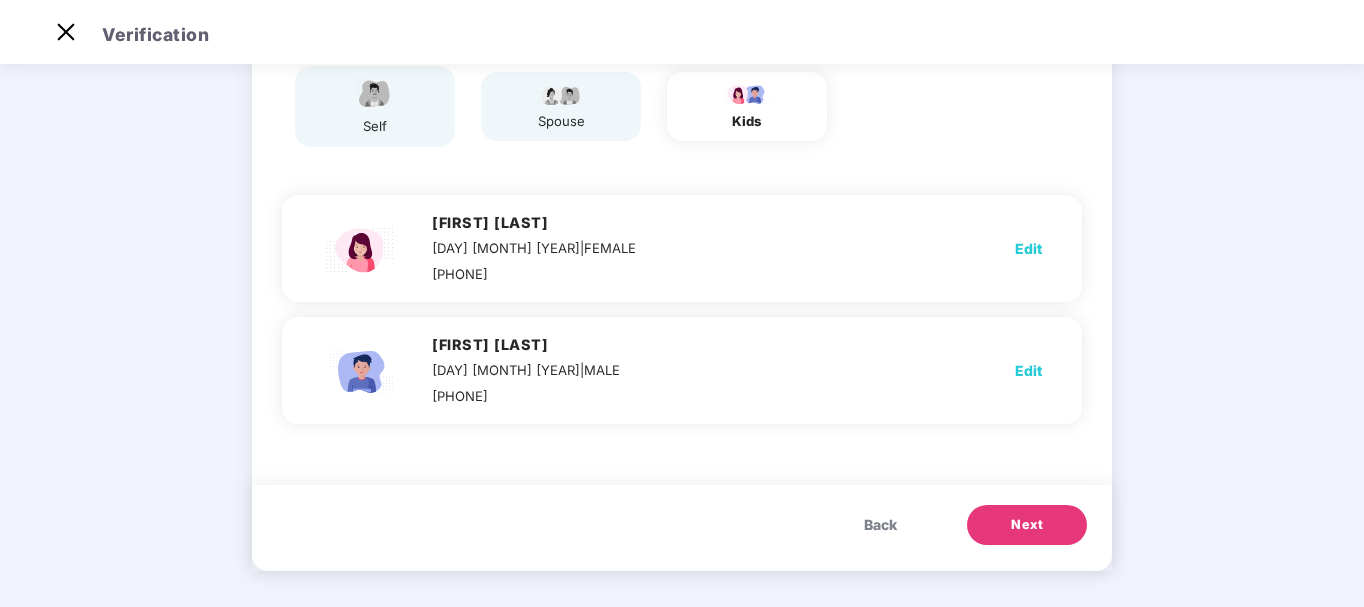 click on "Next" at bounding box center [1027, 525] 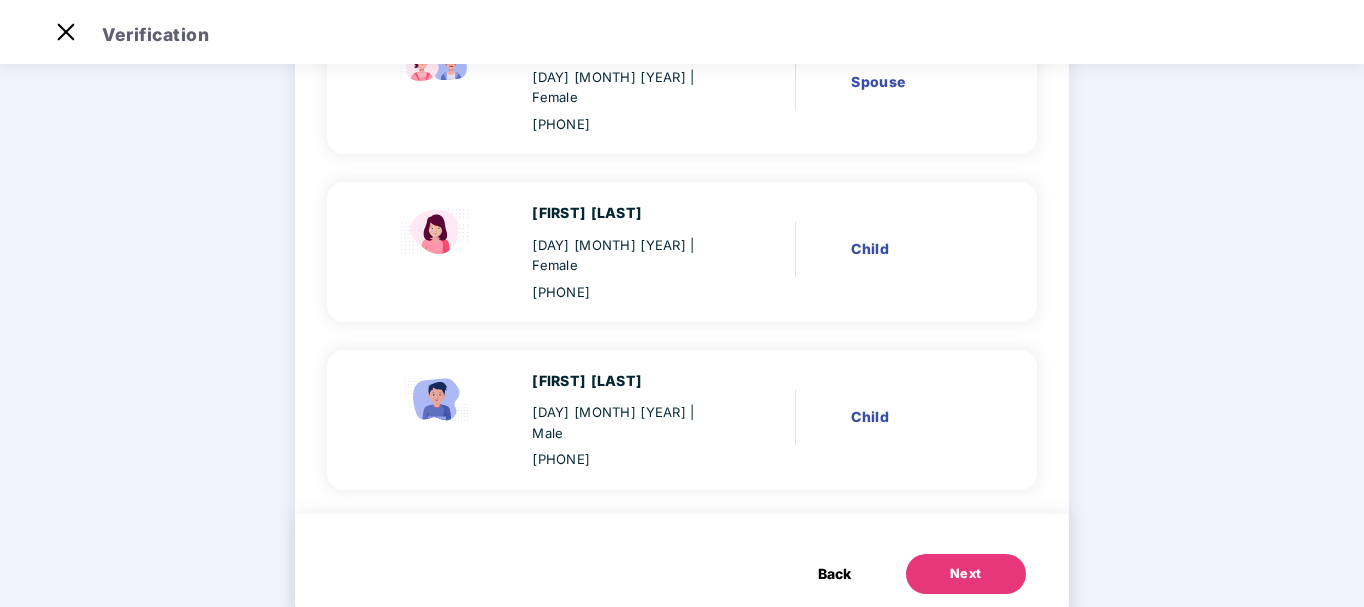 scroll, scrollTop: 431, scrollLeft: 0, axis: vertical 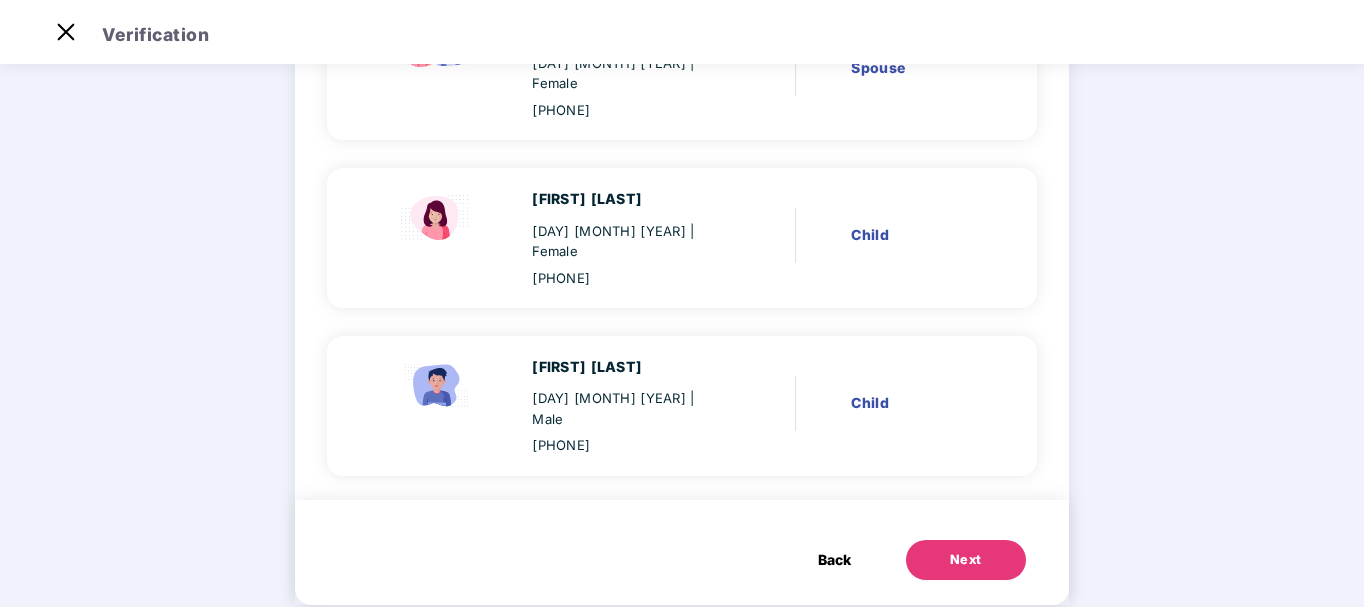 click on "Next" at bounding box center (966, 560) 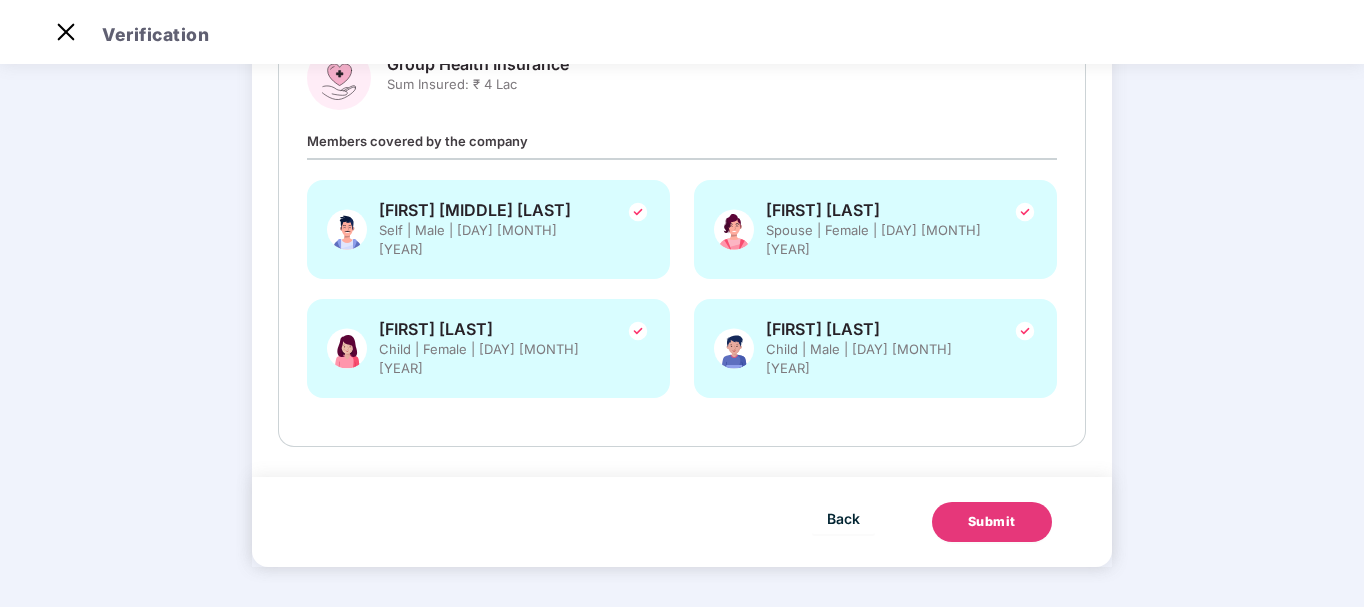 scroll, scrollTop: 0, scrollLeft: 0, axis: both 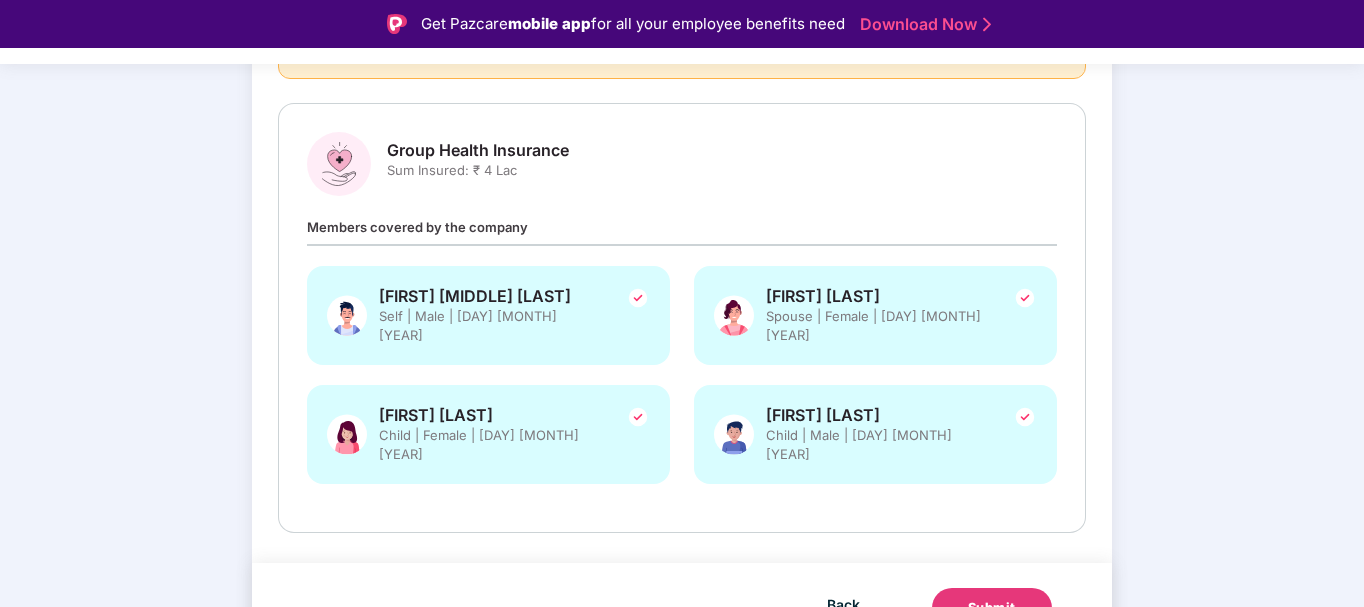 click on "Submit" at bounding box center [992, 608] 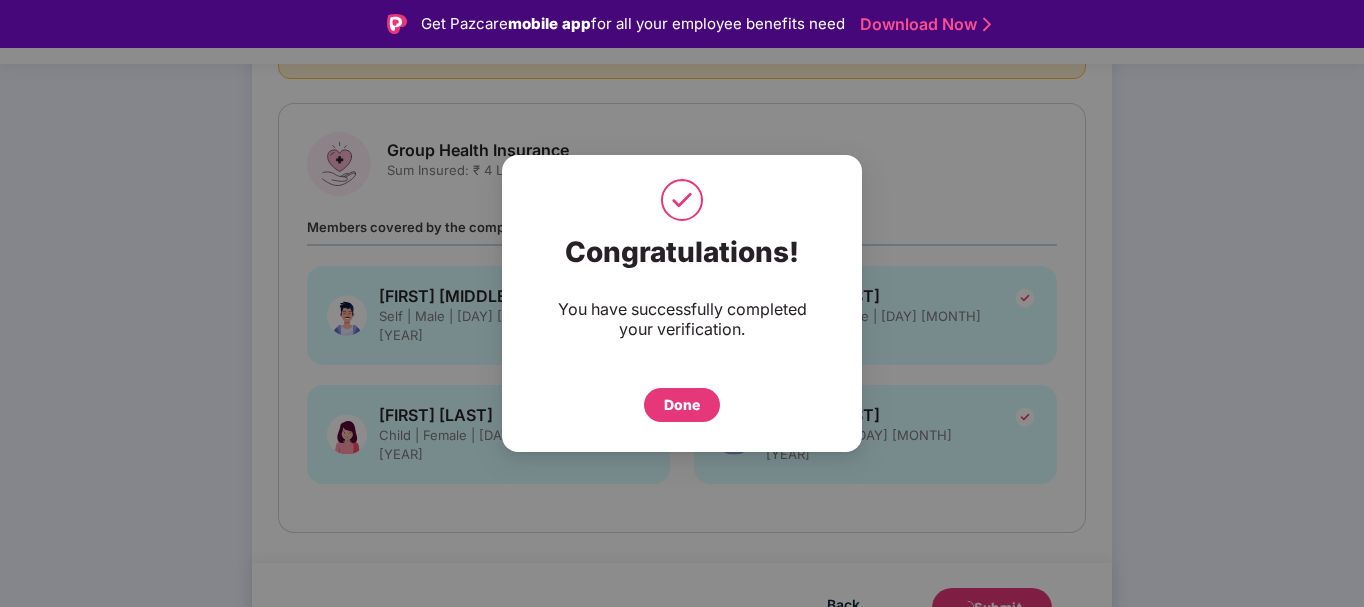 click on "Done" at bounding box center (682, 405) 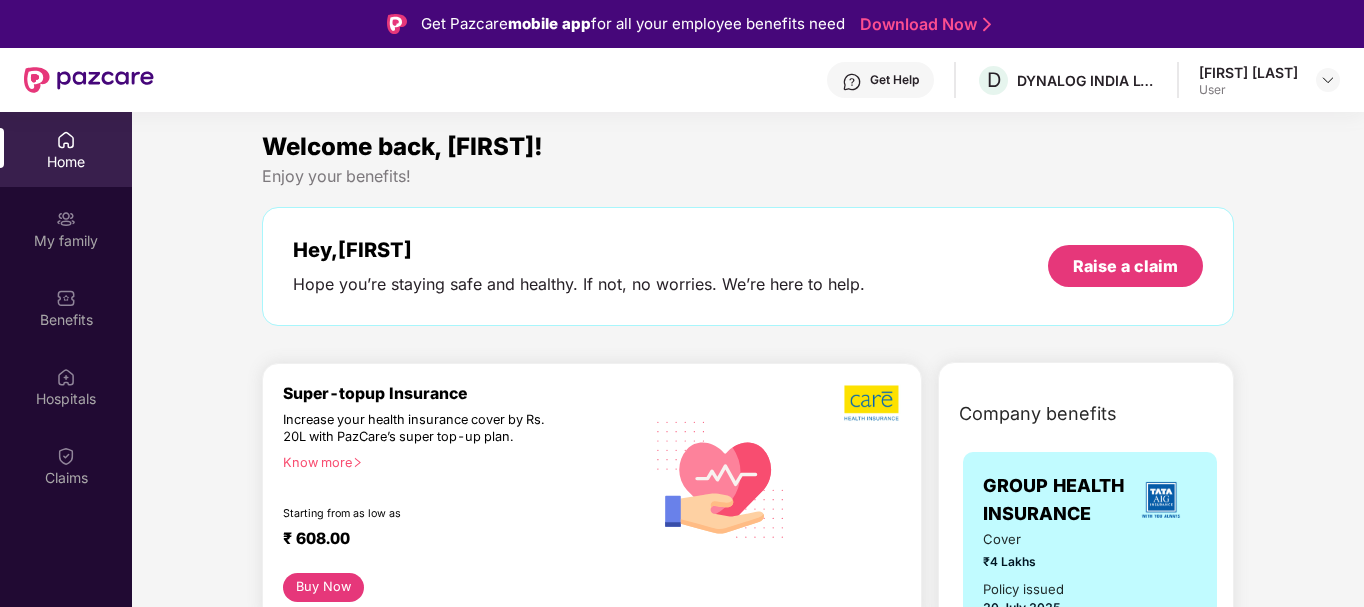 scroll, scrollTop: 0, scrollLeft: 0, axis: both 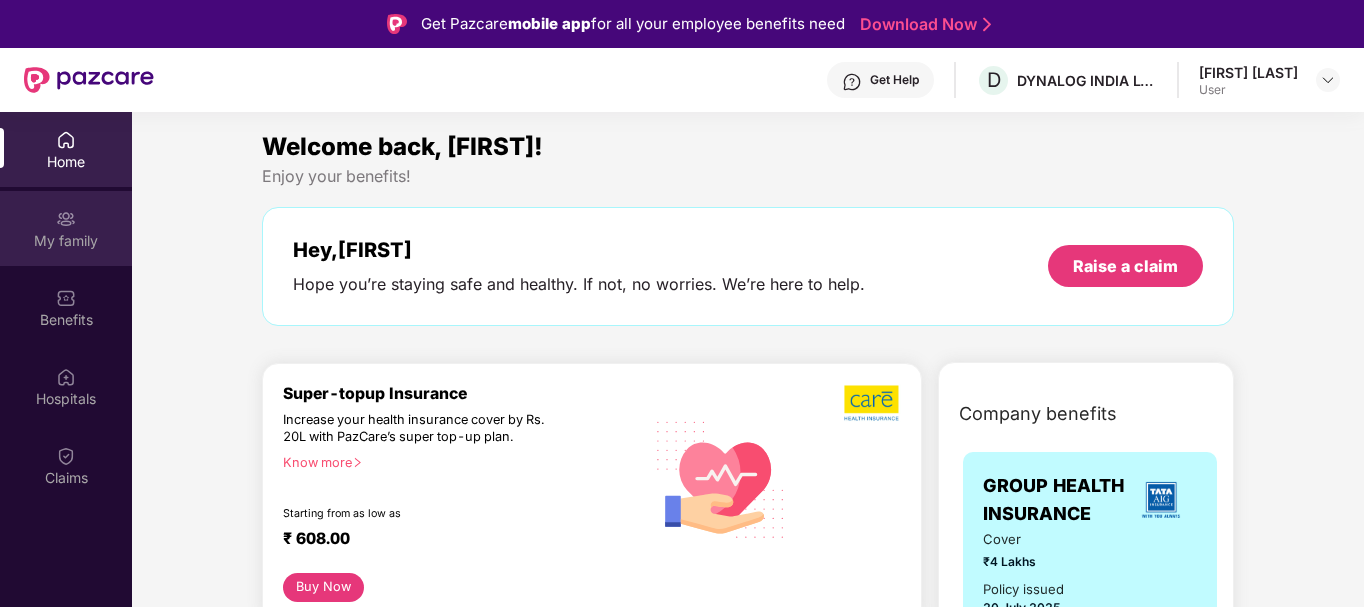 click on "My family" at bounding box center (66, 228) 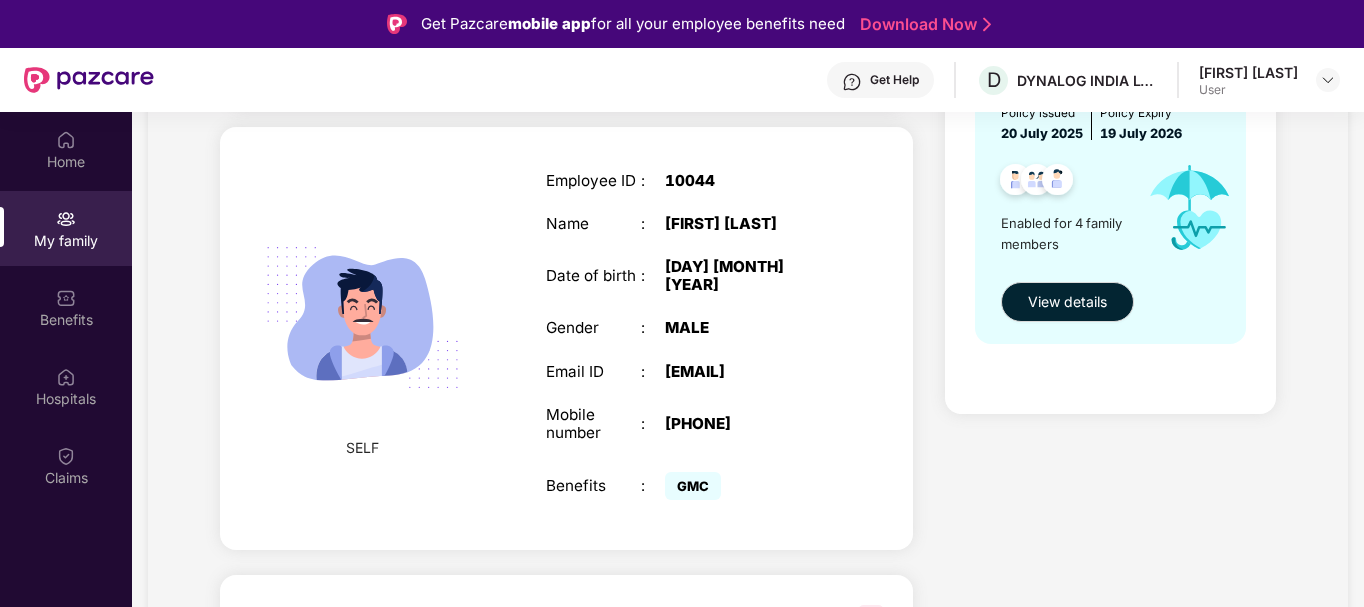 scroll, scrollTop: 270, scrollLeft: 0, axis: vertical 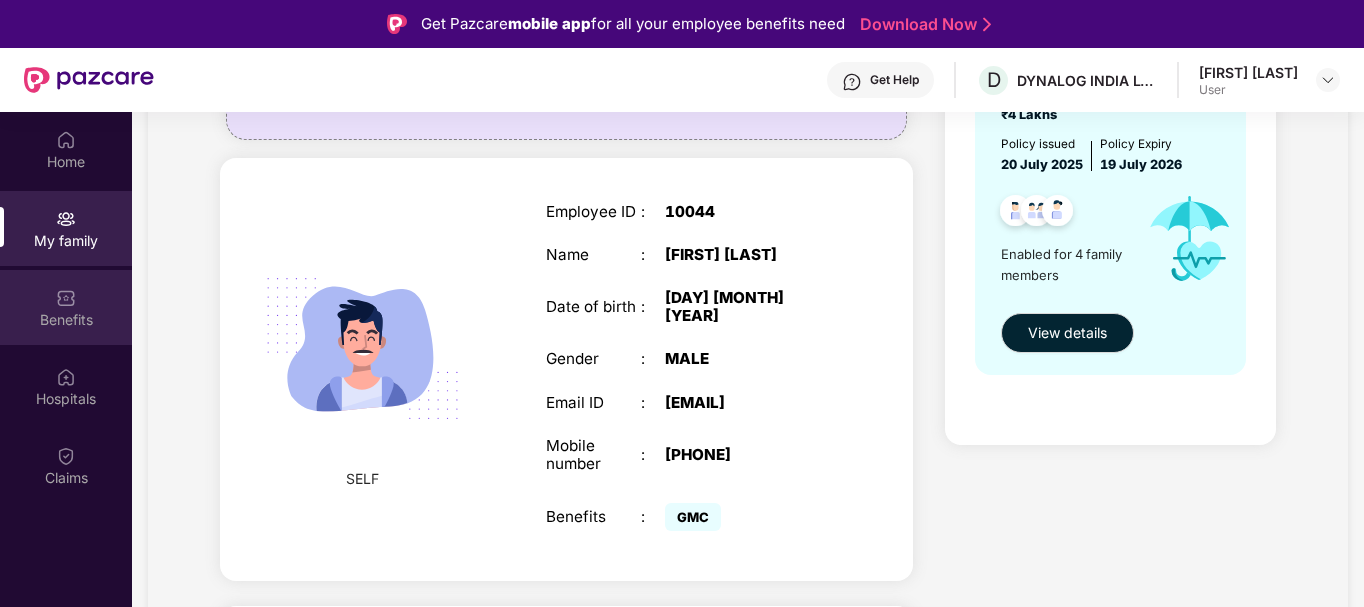 click on "Benefits" at bounding box center (66, 320) 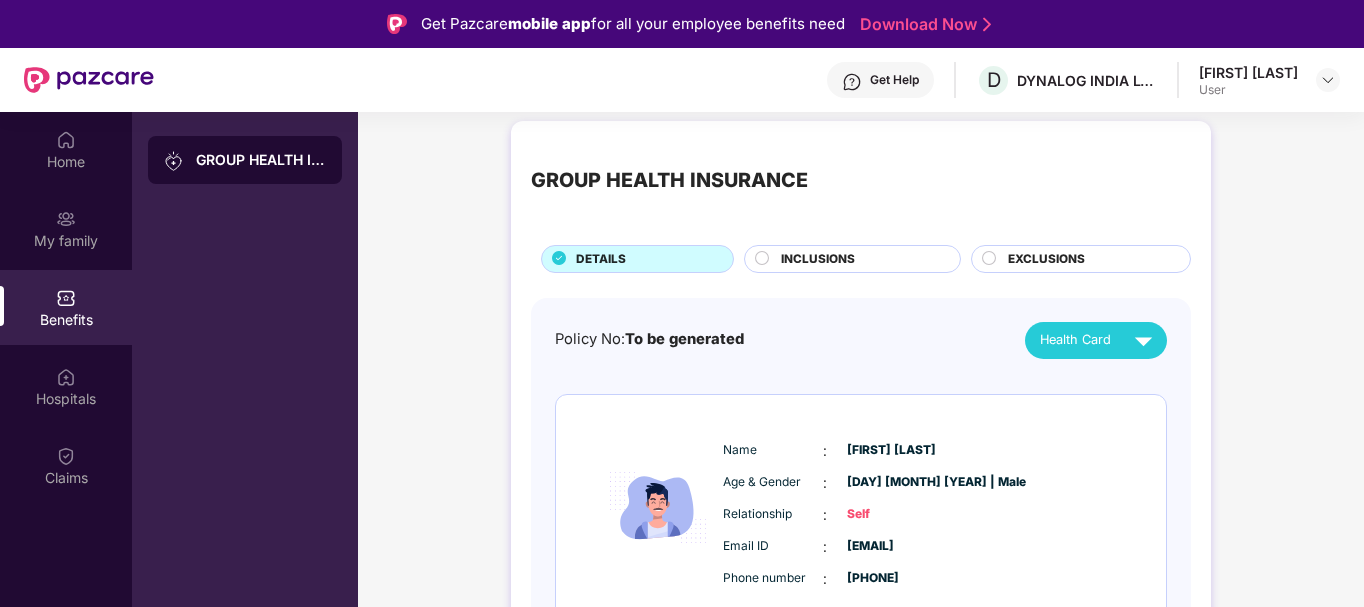 scroll, scrollTop: 0, scrollLeft: 0, axis: both 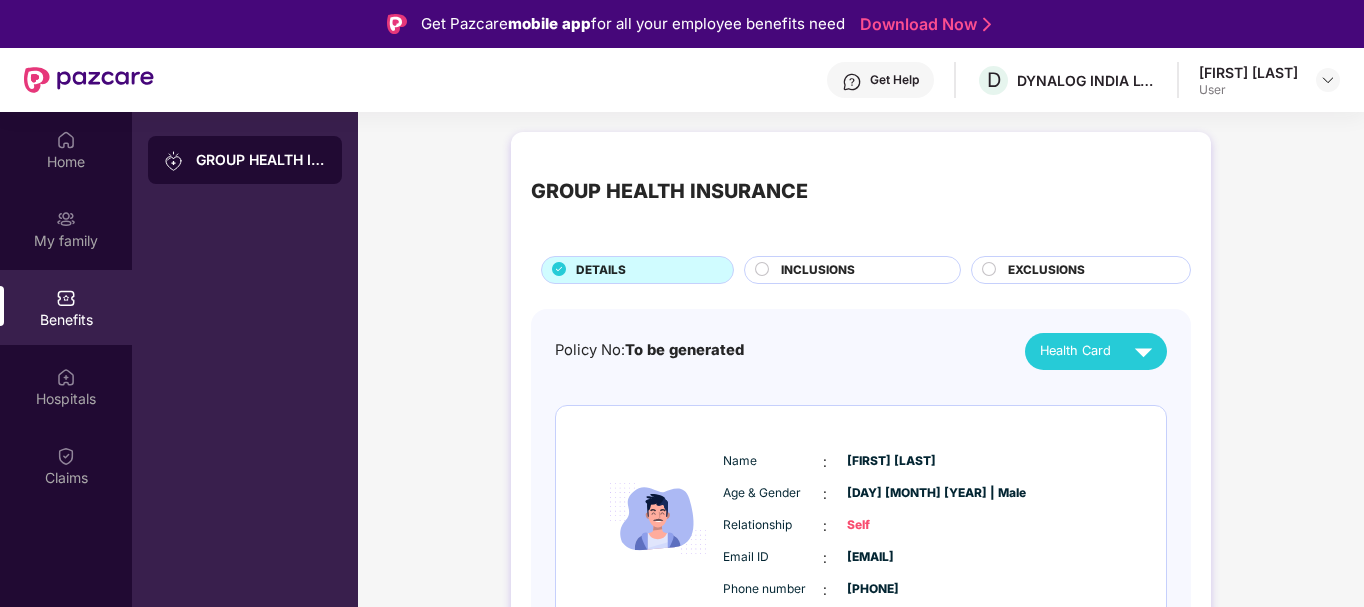 click on "INCLUSIONS" at bounding box center (860, 272) 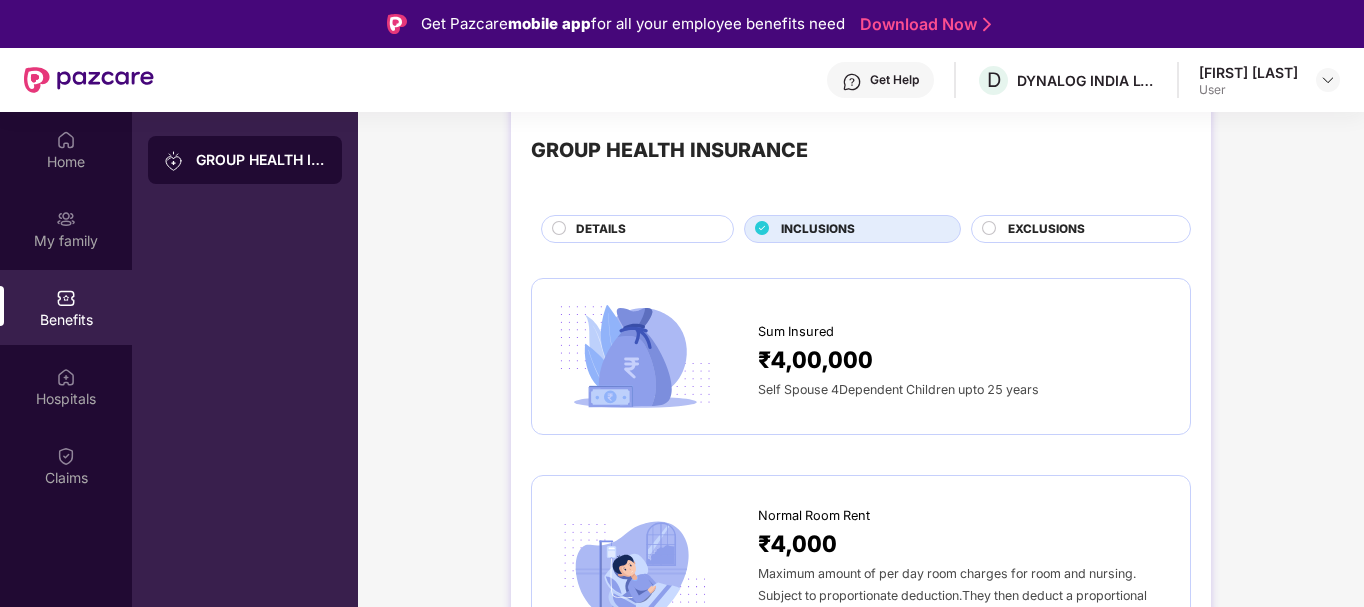 scroll, scrollTop: 100, scrollLeft: 0, axis: vertical 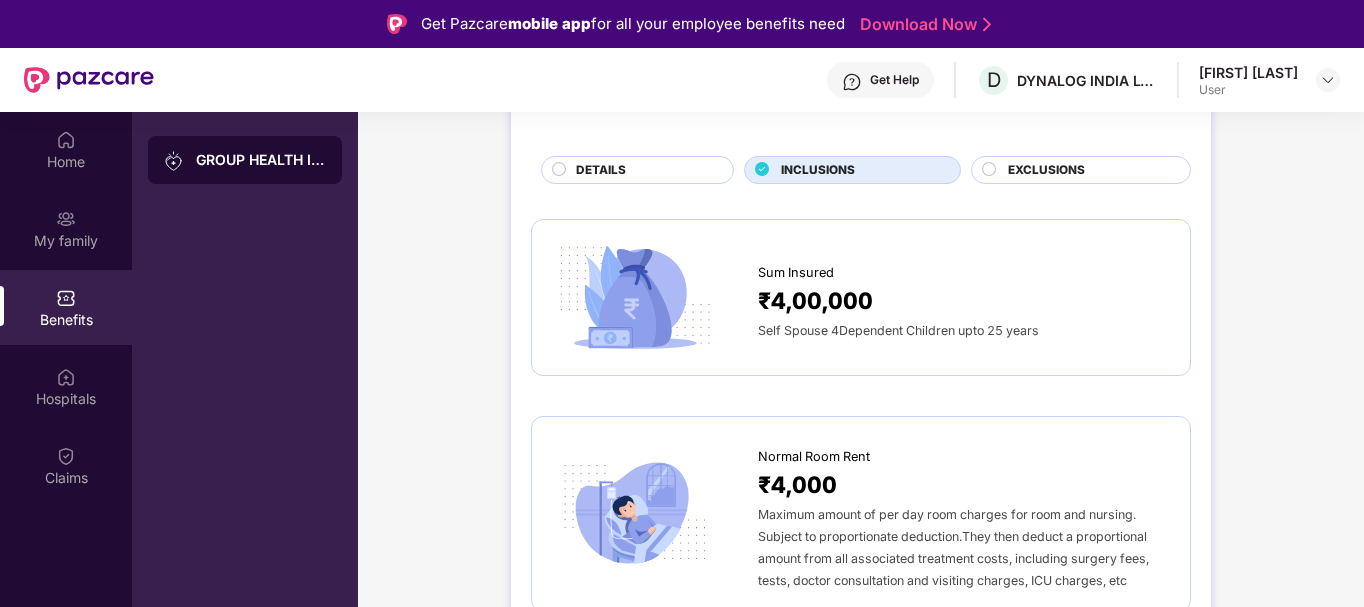 click on "EXCLUSIONS" at bounding box center [1046, 170] 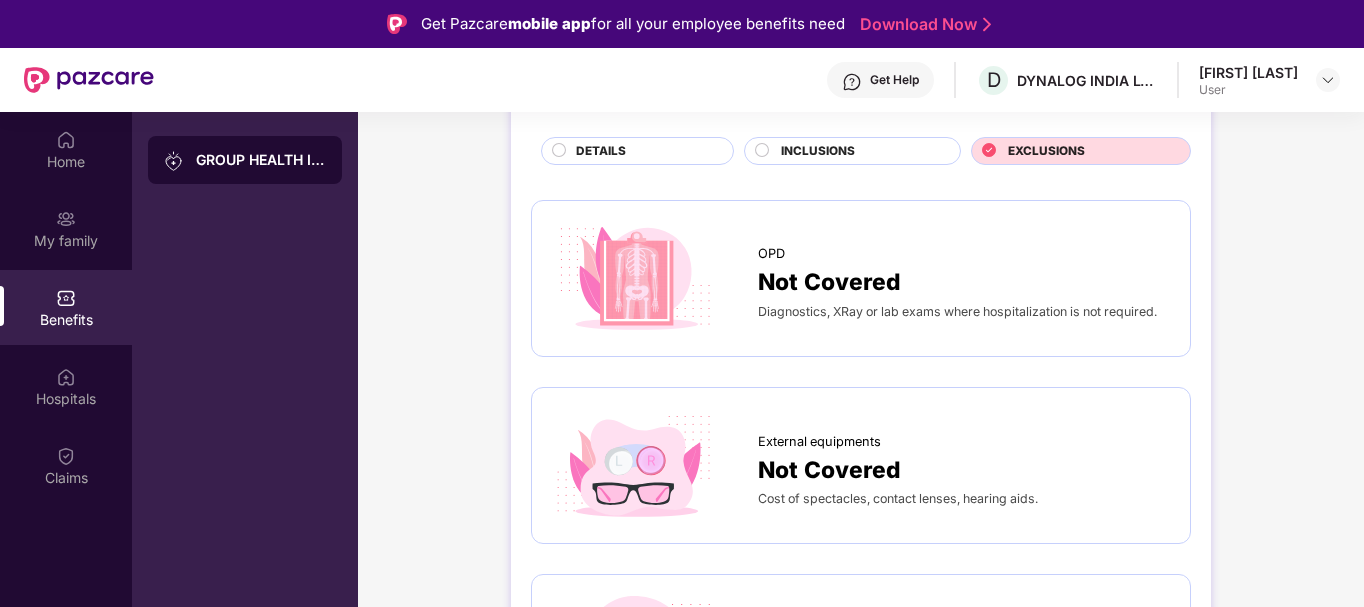 scroll, scrollTop: 0, scrollLeft: 0, axis: both 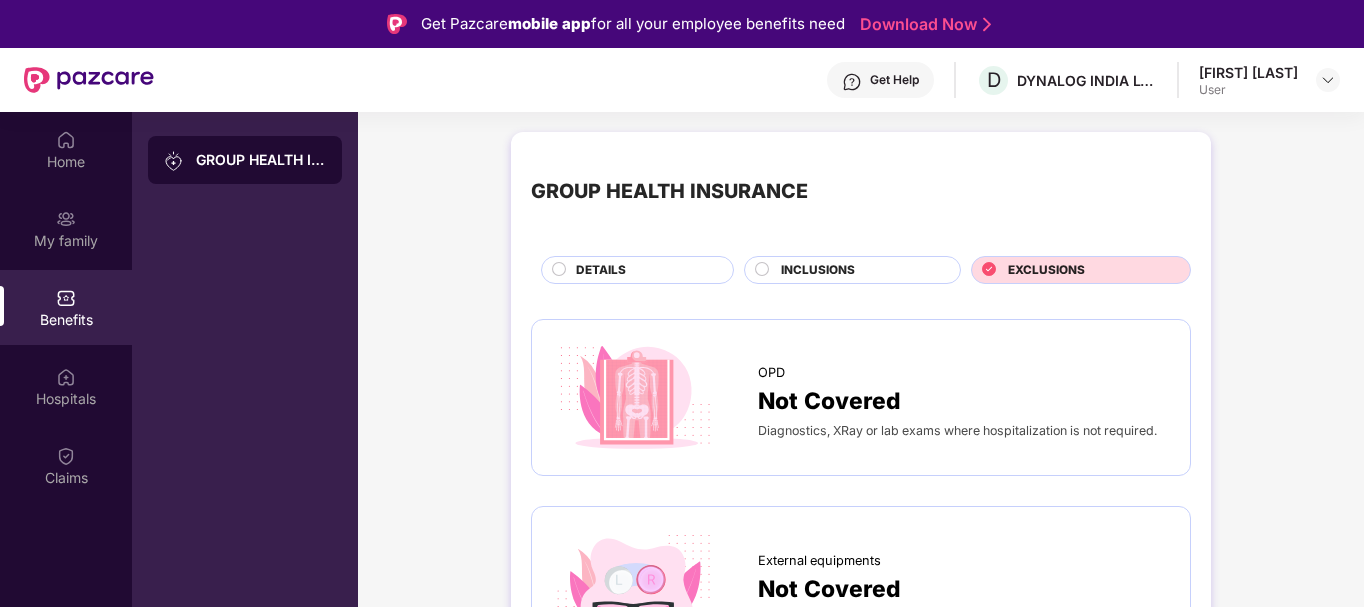 click on "DETAILS" at bounding box center (644, 272) 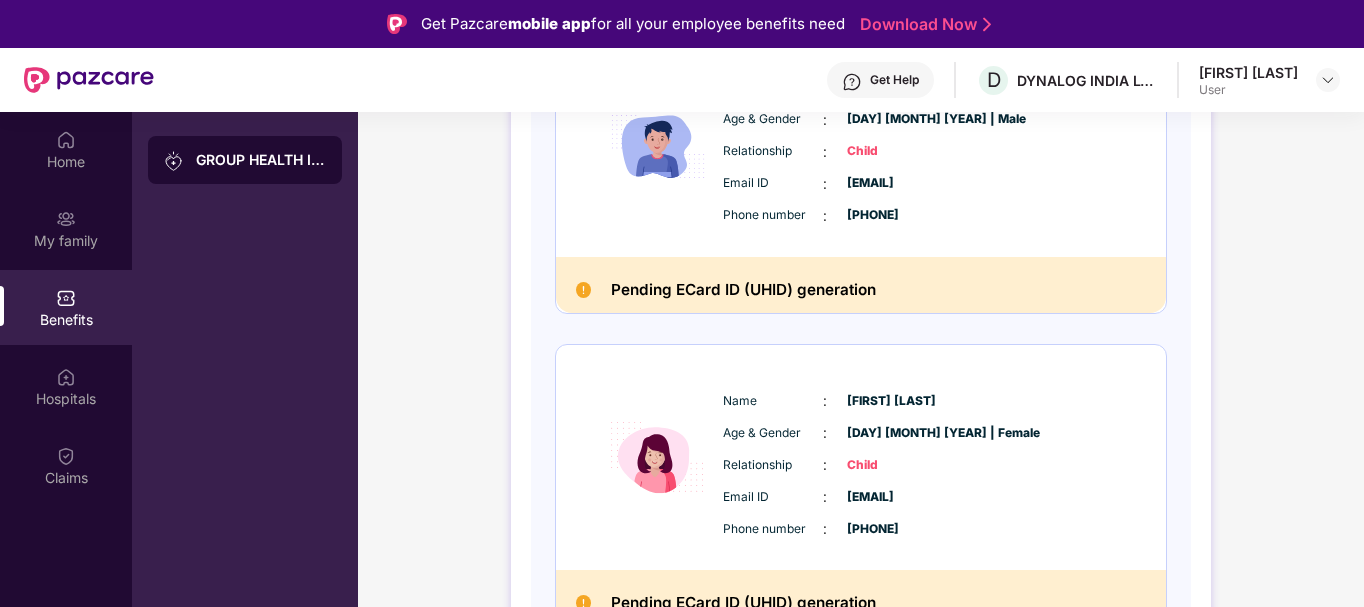 scroll, scrollTop: 1032, scrollLeft: 0, axis: vertical 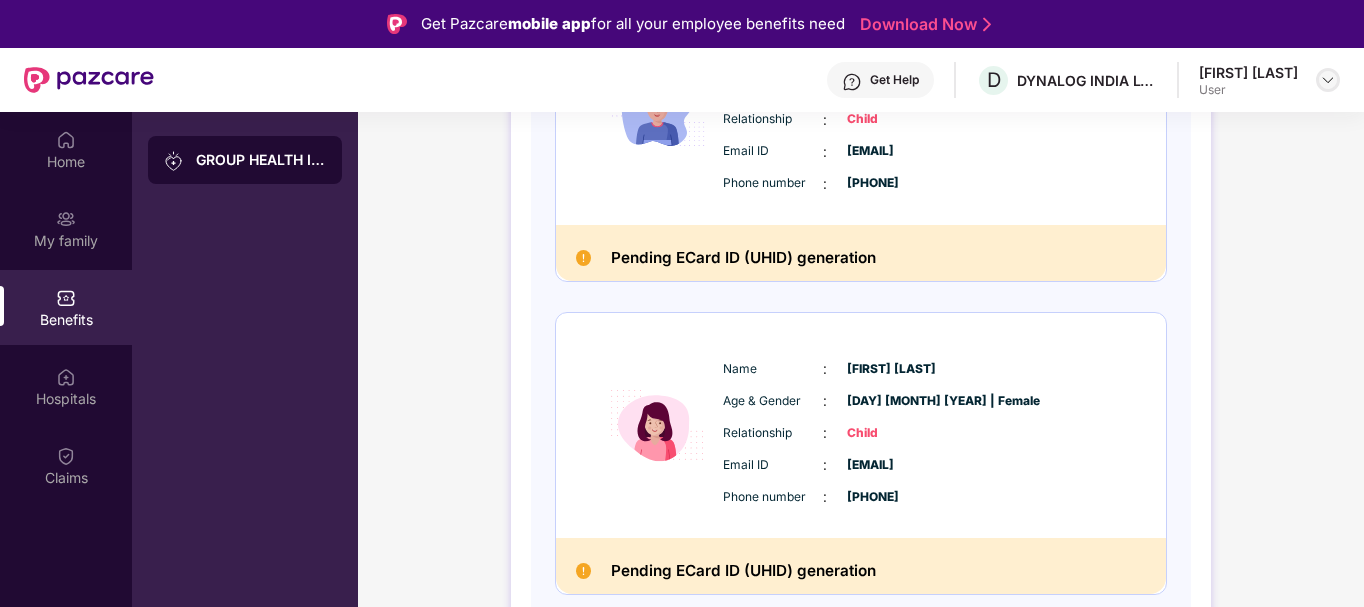 click at bounding box center (1328, 80) 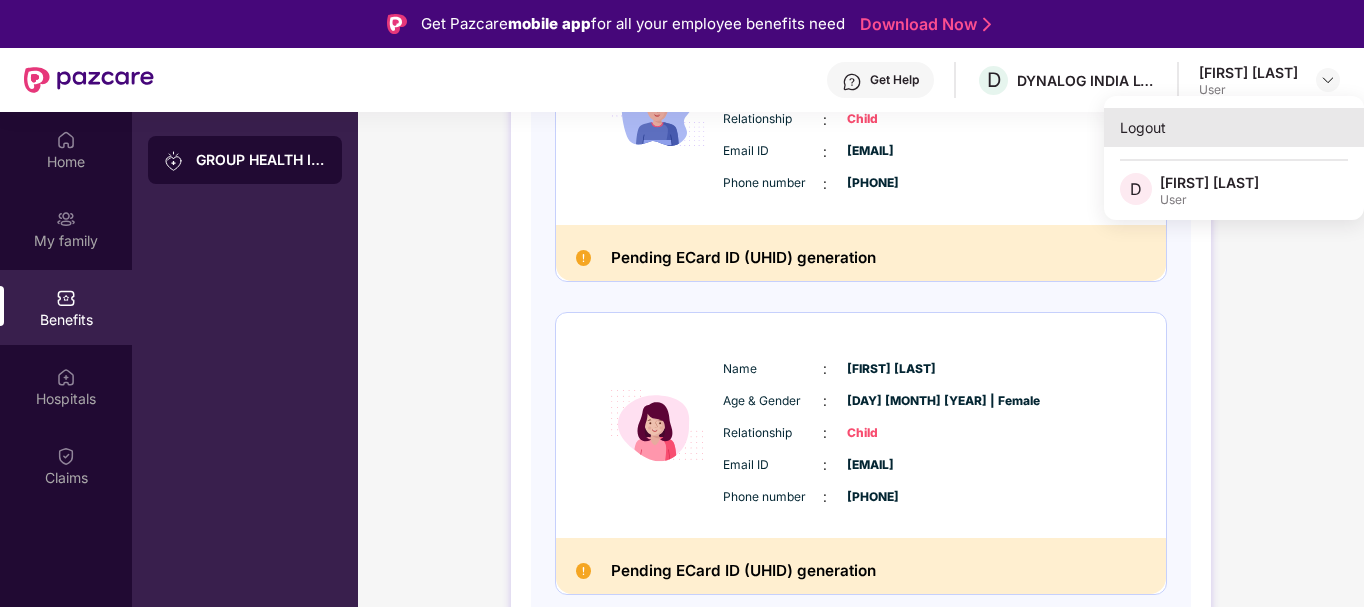 click on "Logout" at bounding box center [1234, 127] 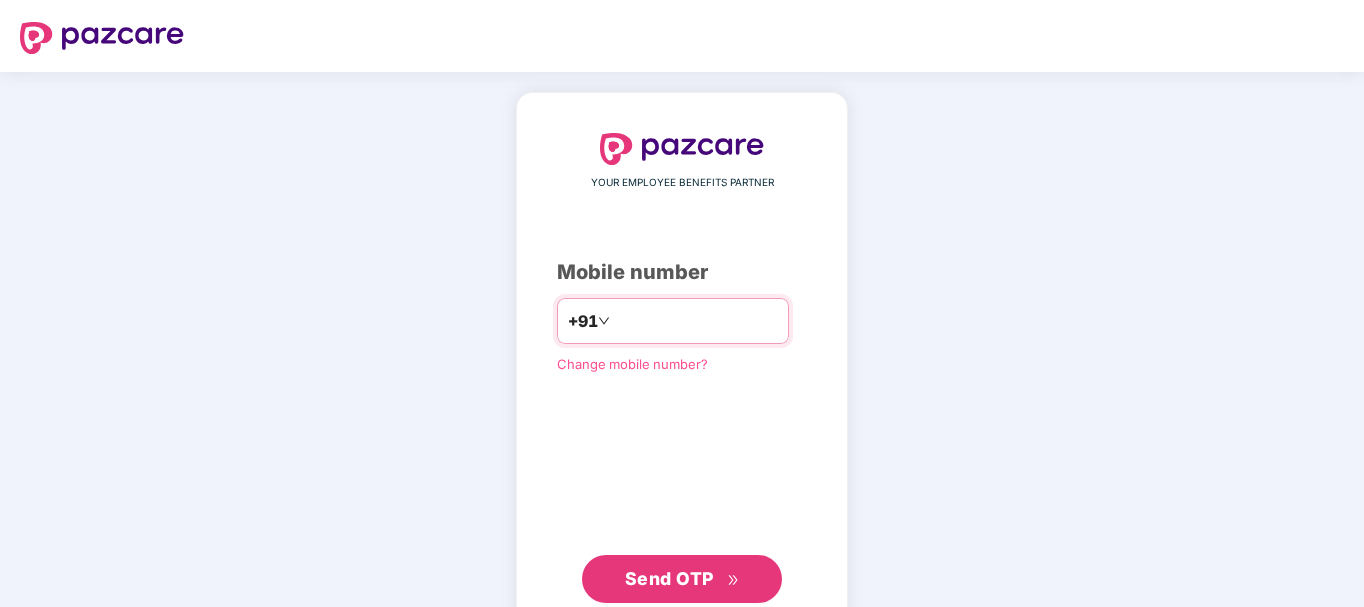 click at bounding box center [696, 321] 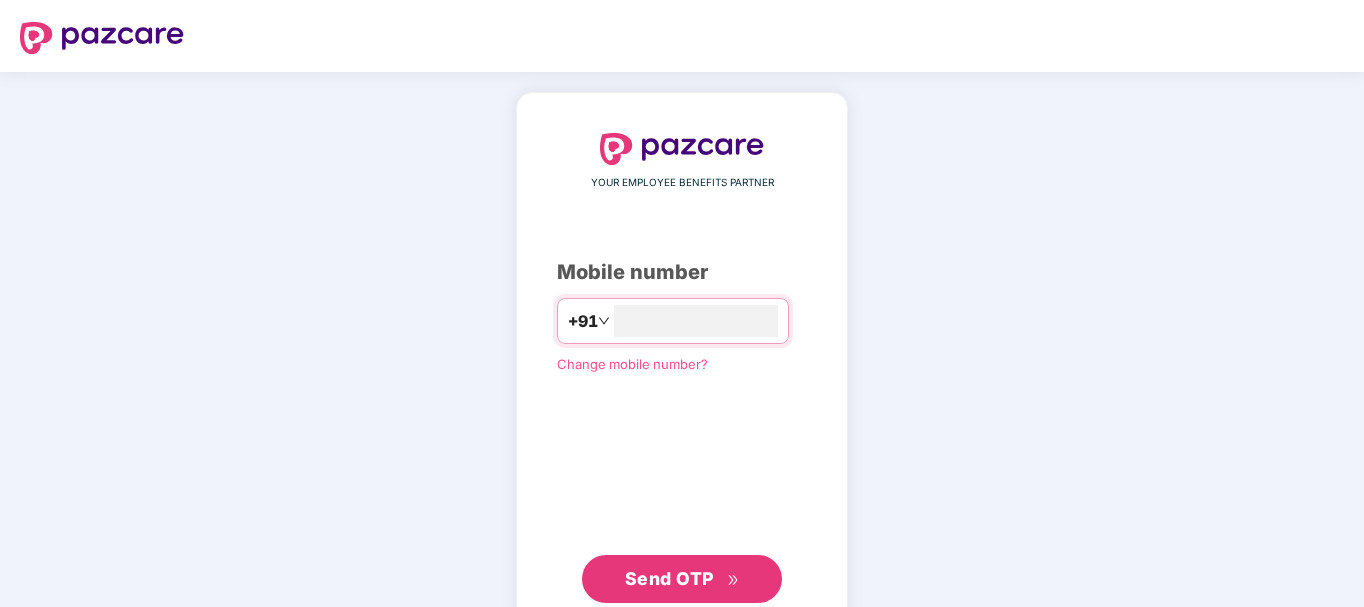 type on "**********" 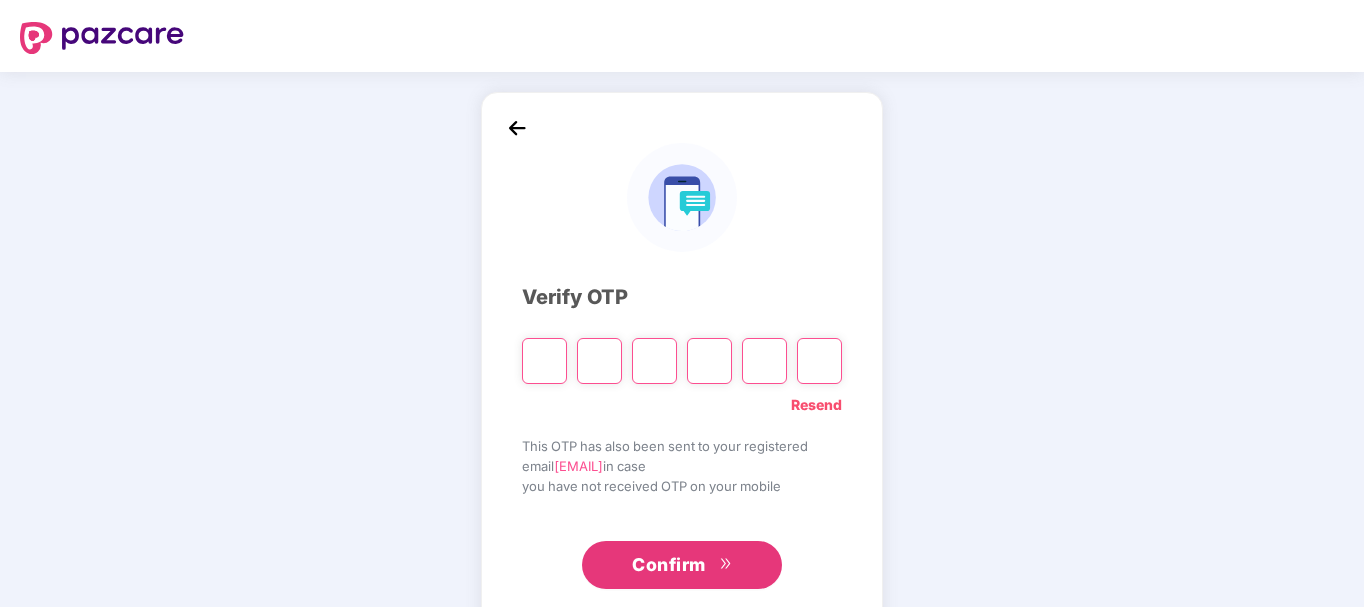 type on "*" 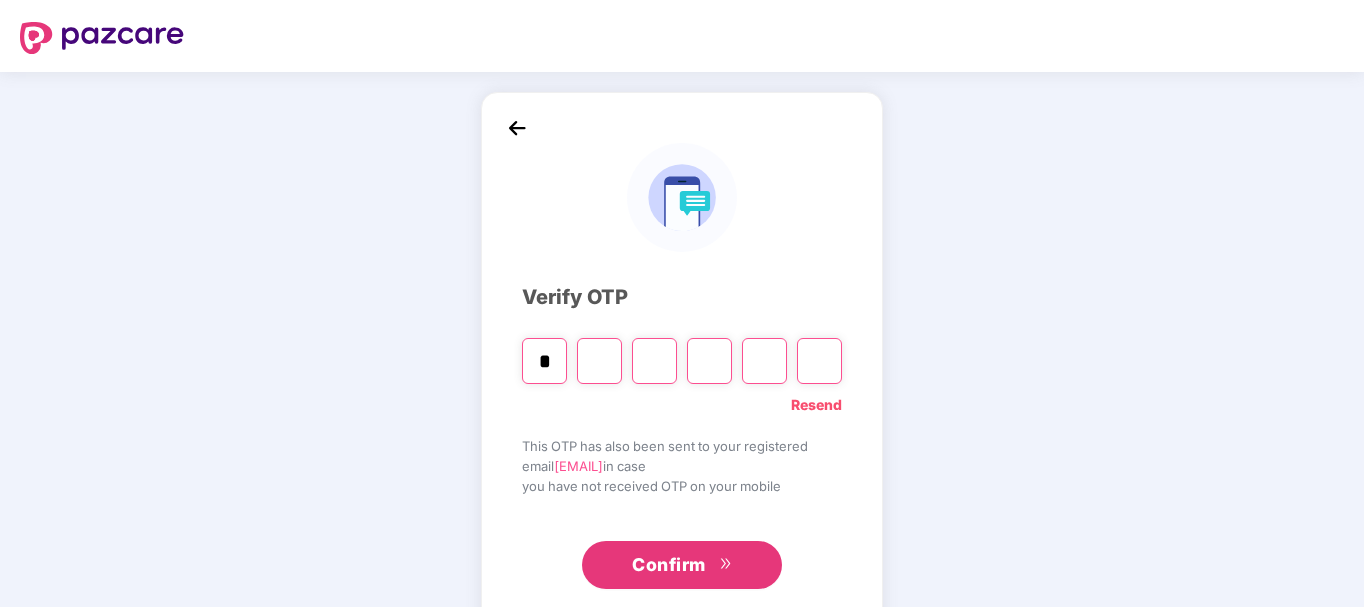 type on "*" 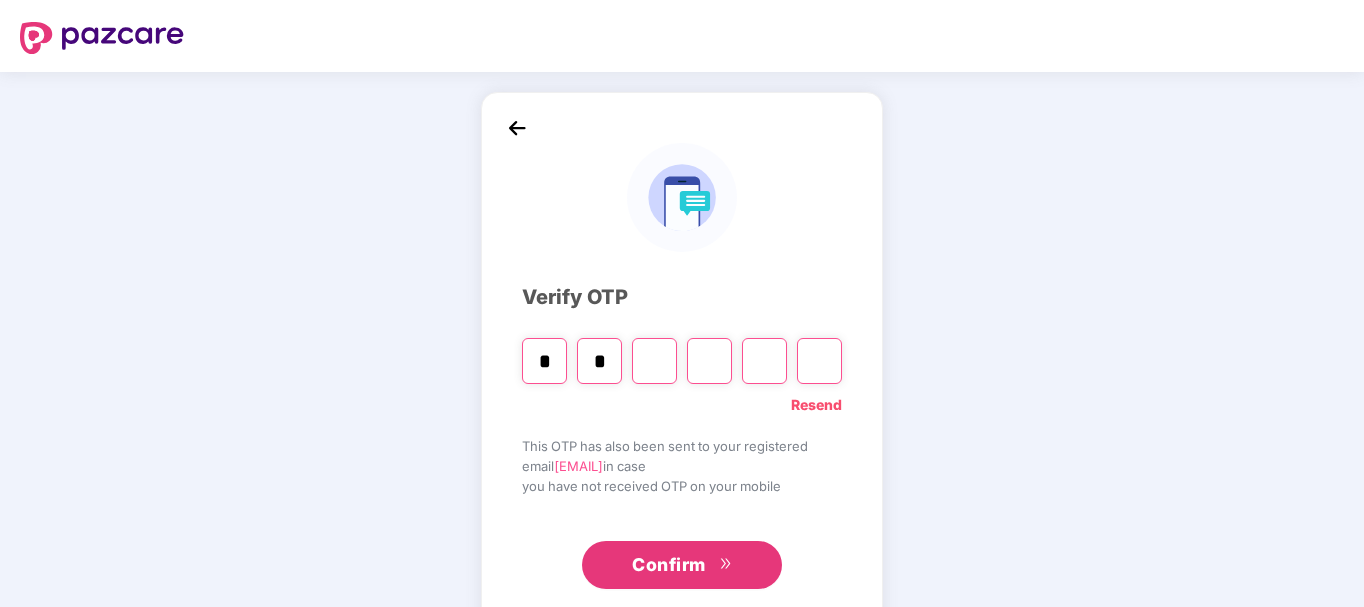 type on "*" 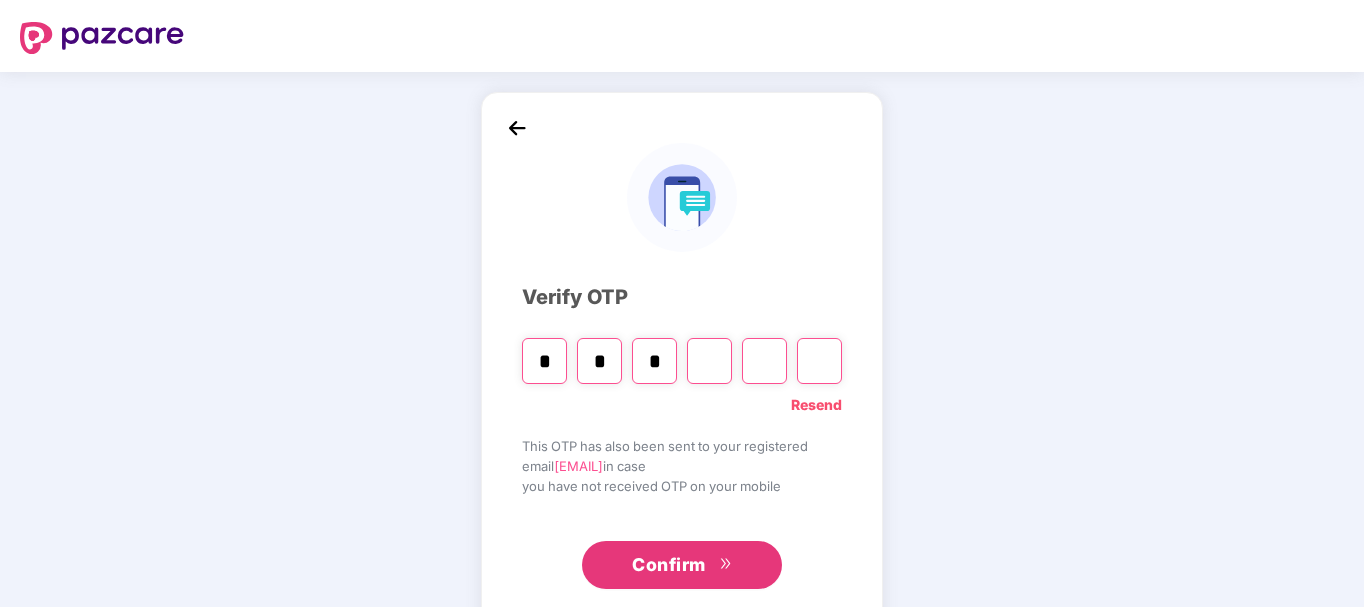 type on "*" 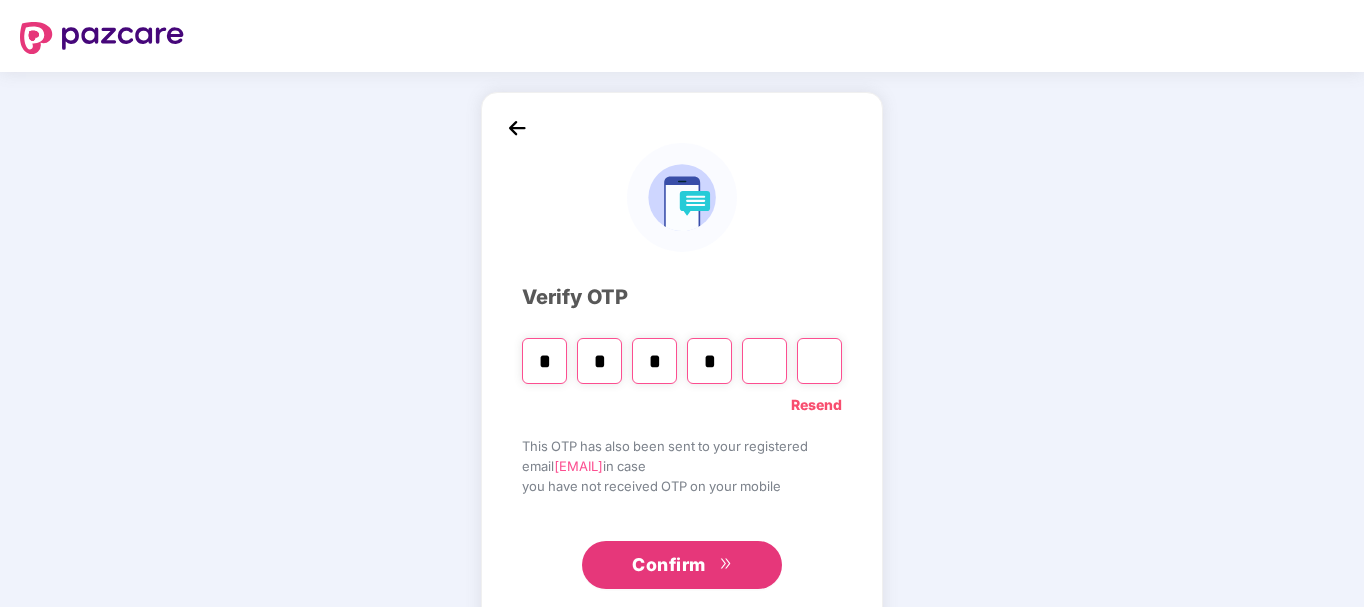 type on "*" 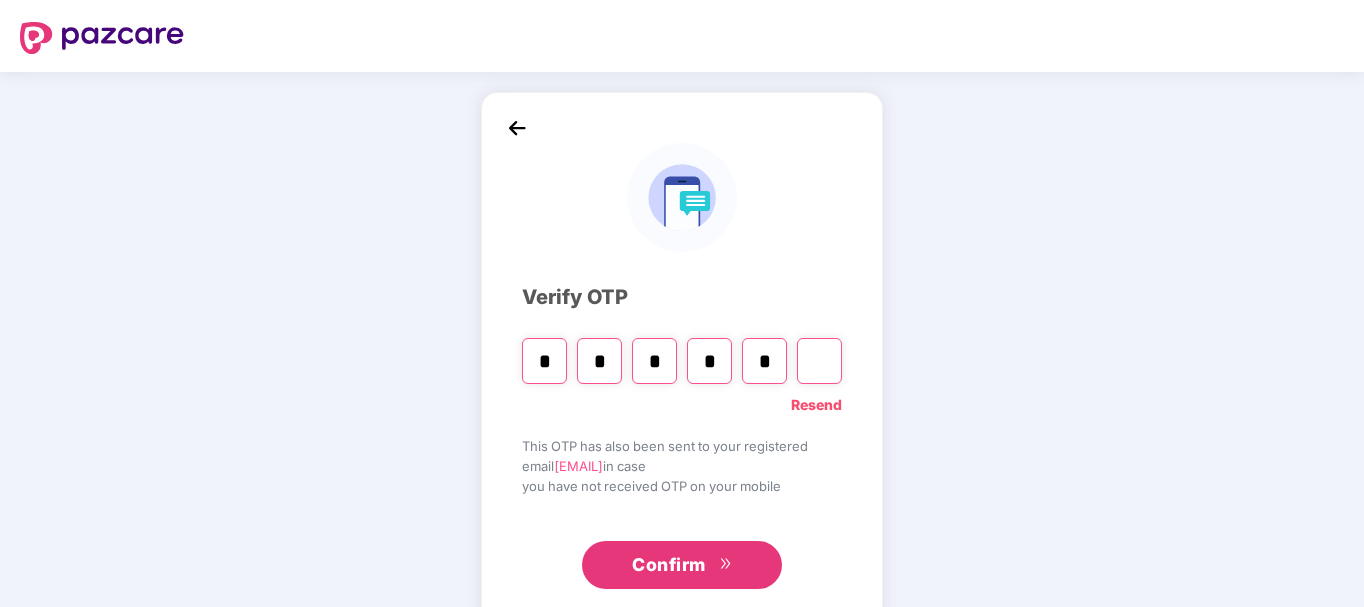 type on "*" 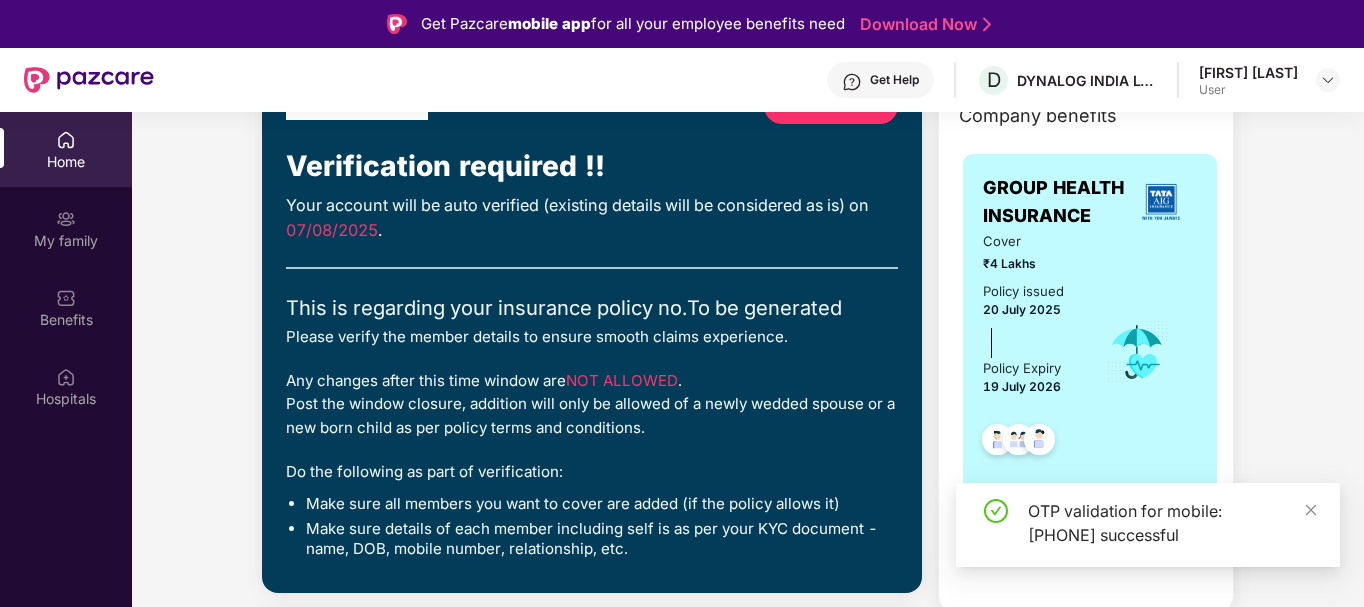 scroll, scrollTop: 0, scrollLeft: 0, axis: both 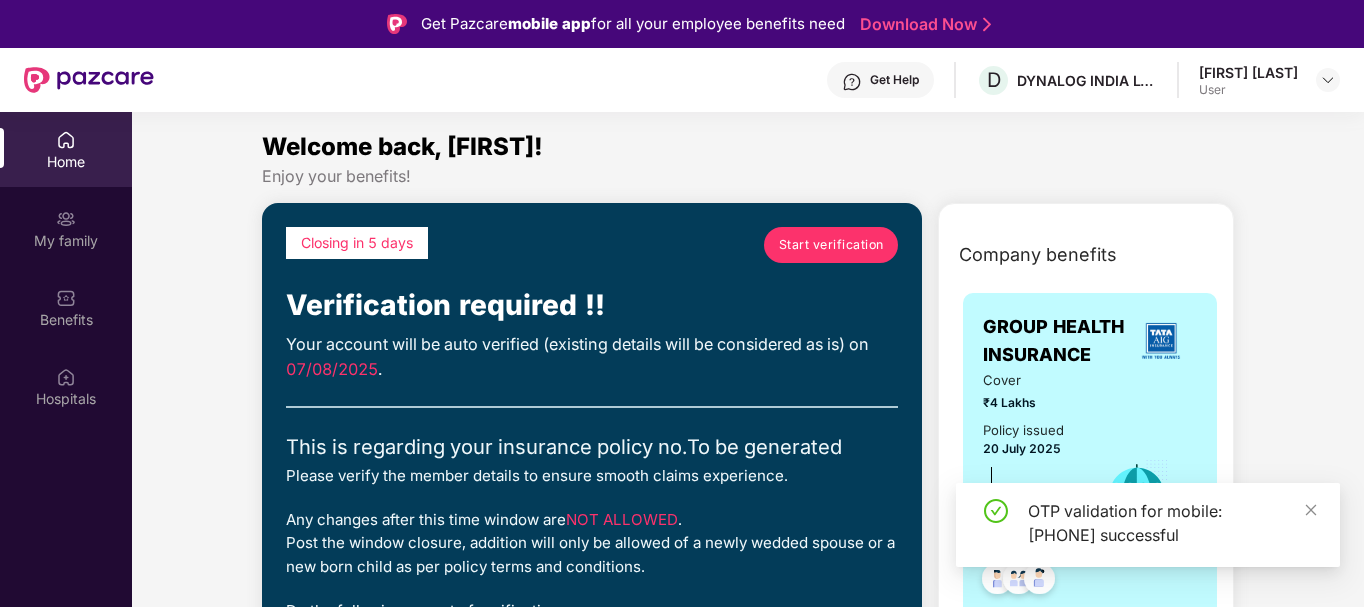 click on "Start verification" at bounding box center [831, 244] 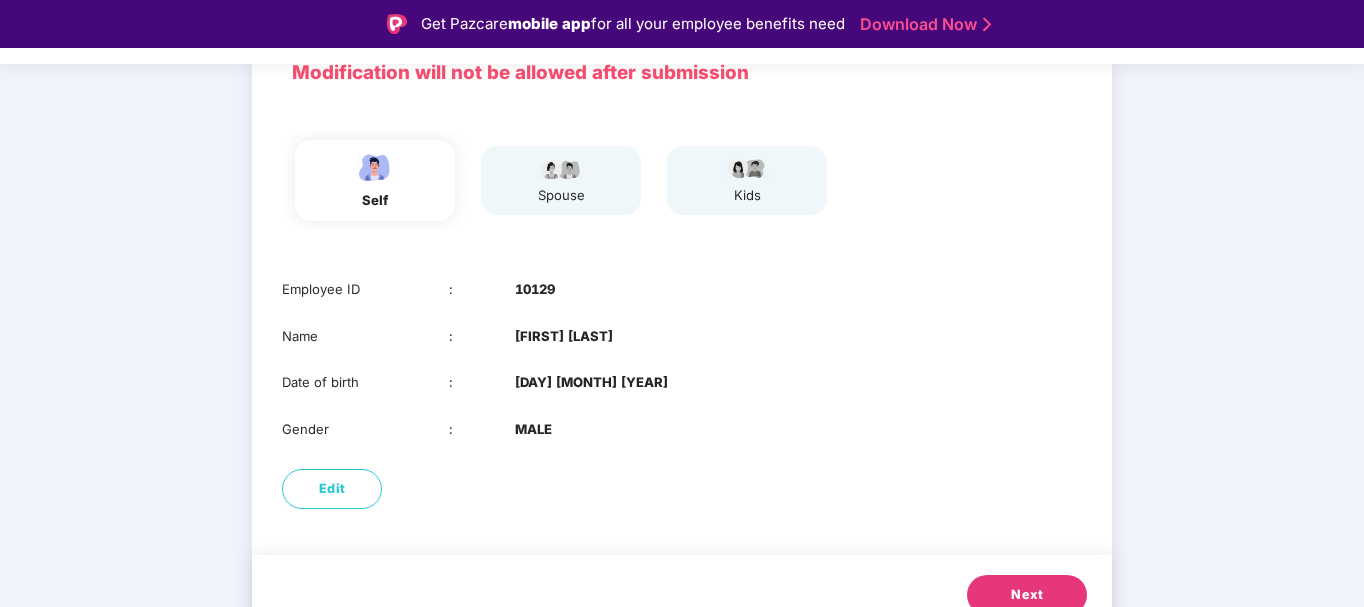 scroll, scrollTop: 184, scrollLeft: 0, axis: vertical 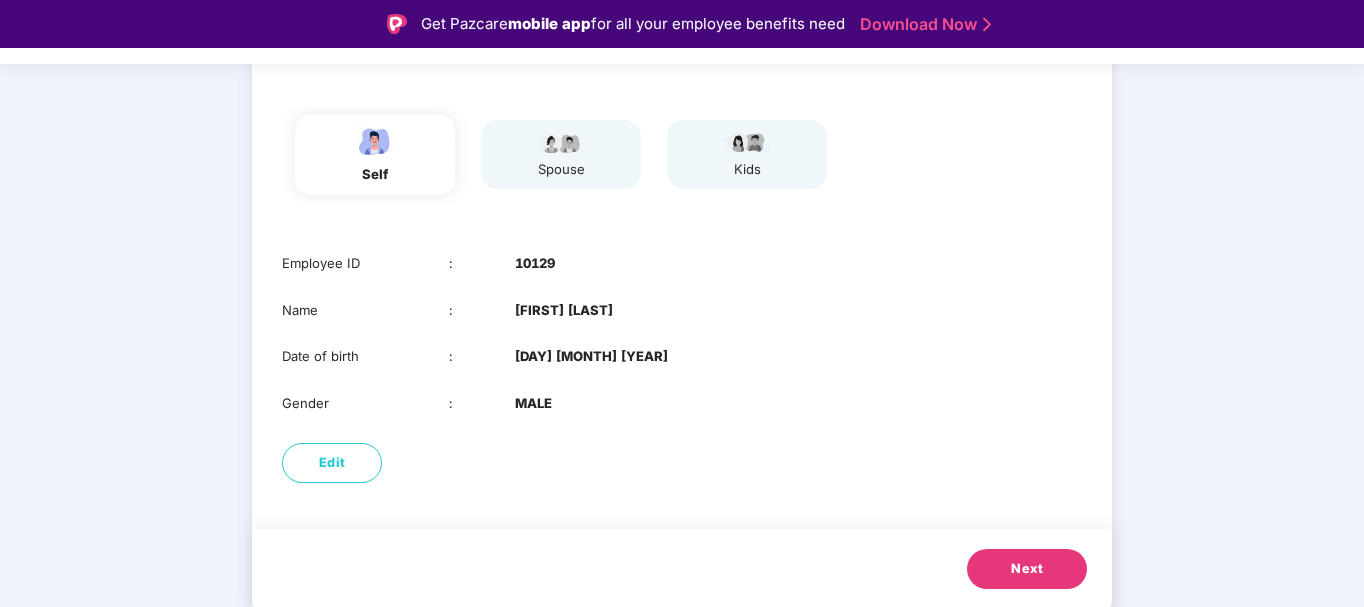 click on "Next" at bounding box center (1027, 569) 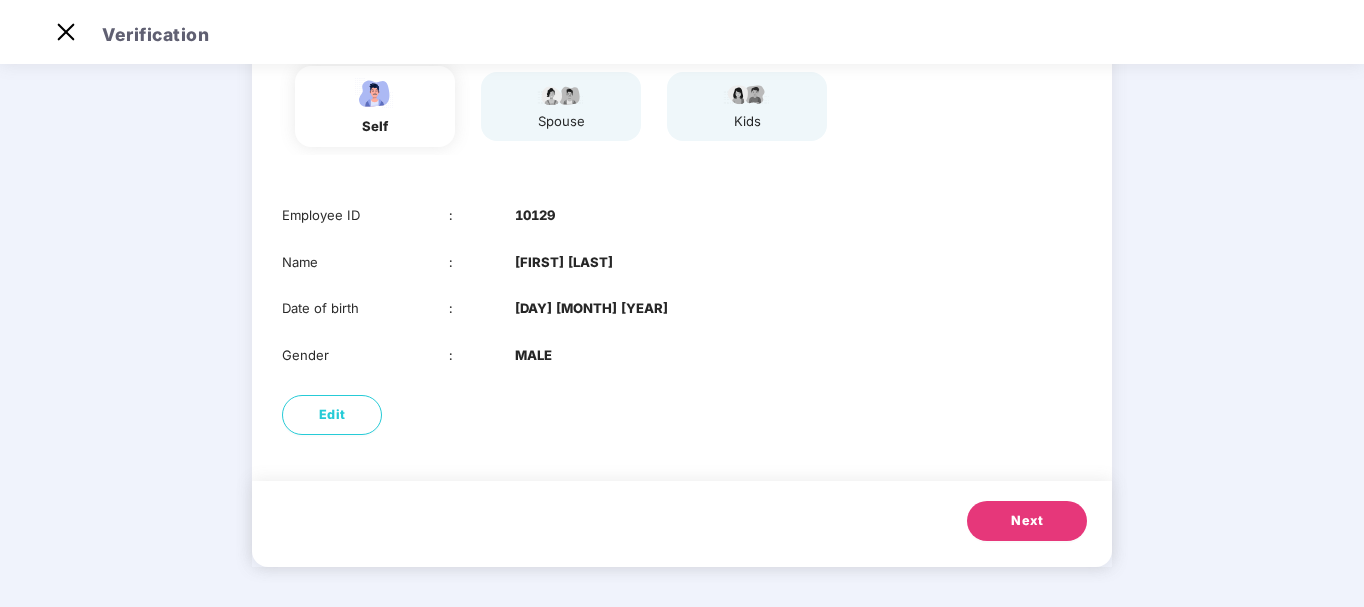 scroll, scrollTop: 138, scrollLeft: 0, axis: vertical 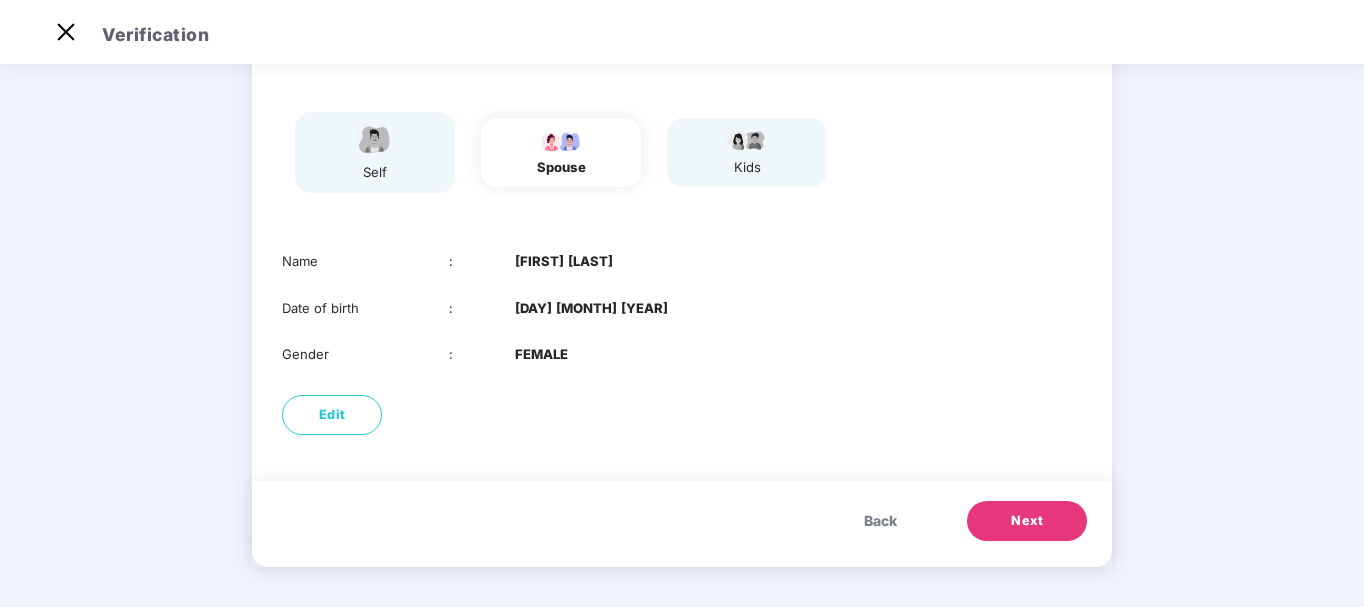 click on "Next" at bounding box center [1027, 521] 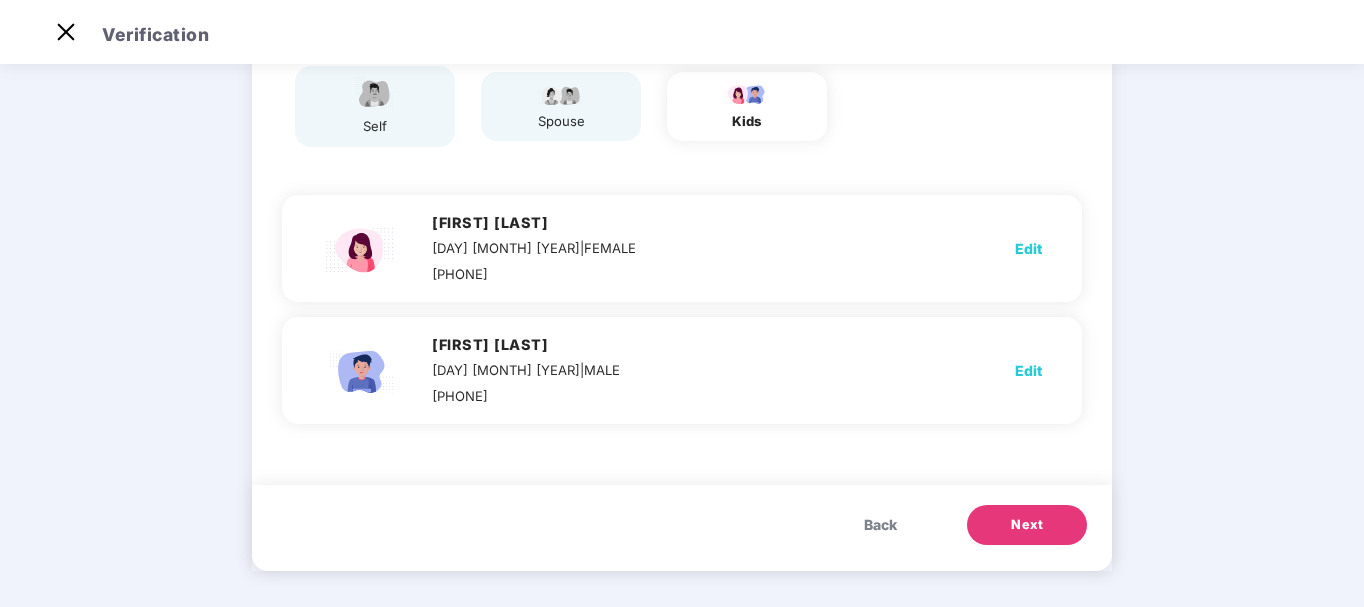 click on "Next" at bounding box center (1027, 525) 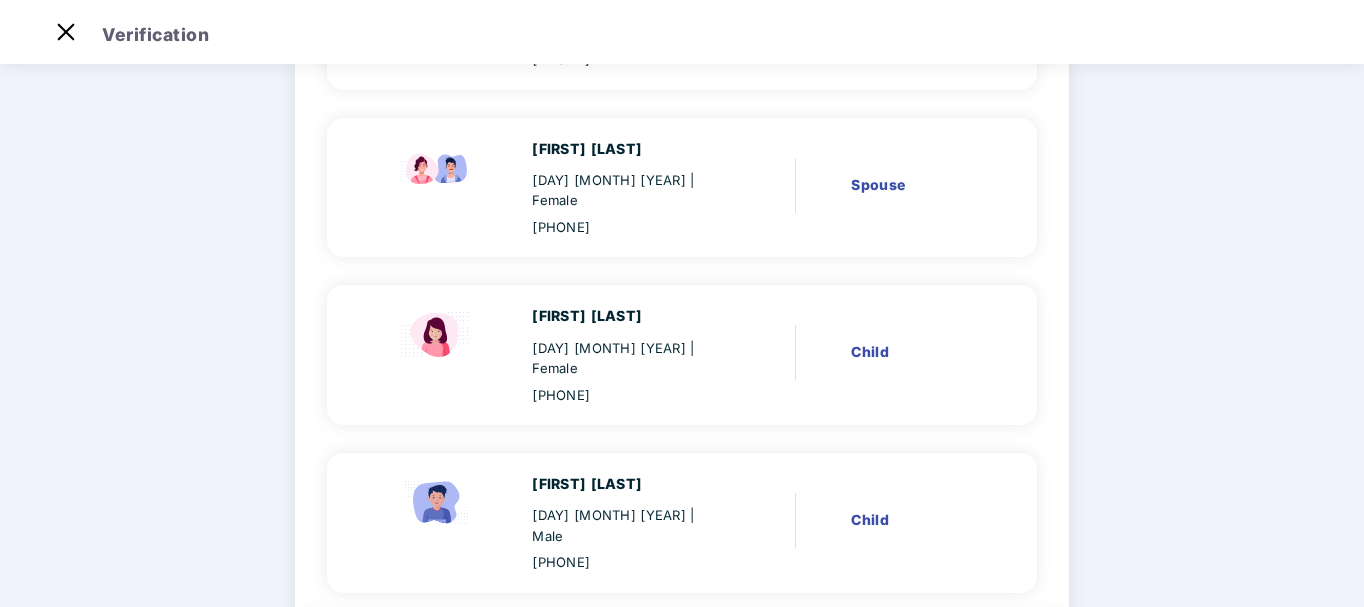 scroll, scrollTop: 387, scrollLeft: 0, axis: vertical 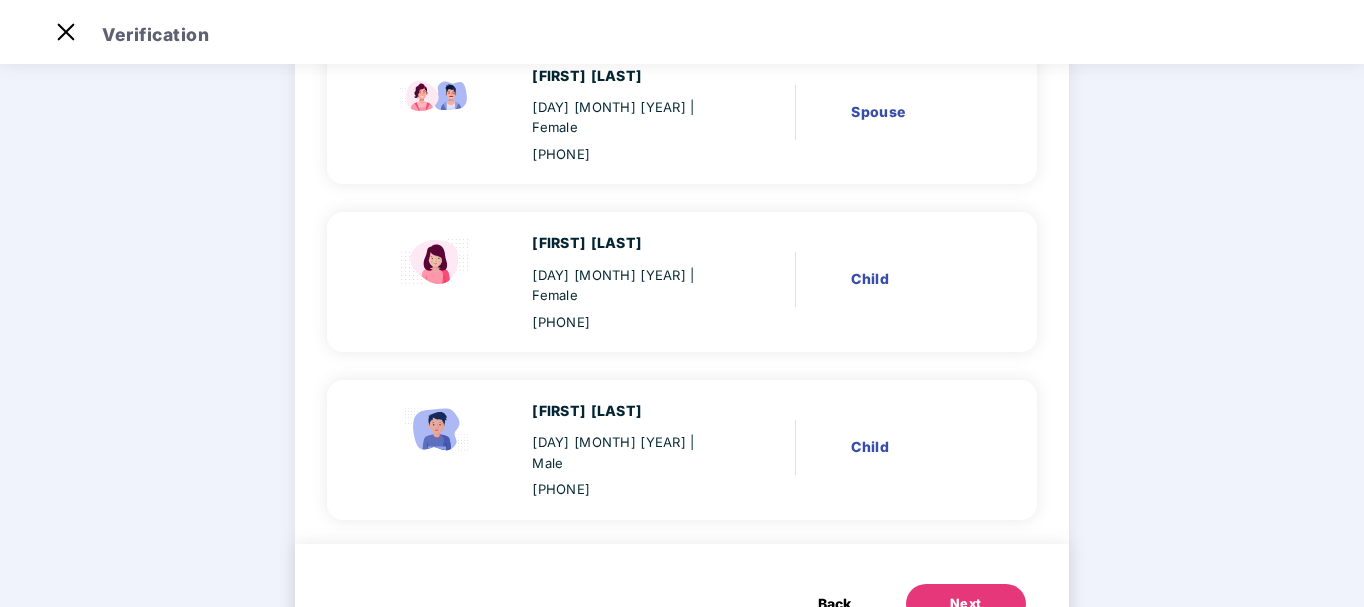 click on "Next" at bounding box center (966, 604) 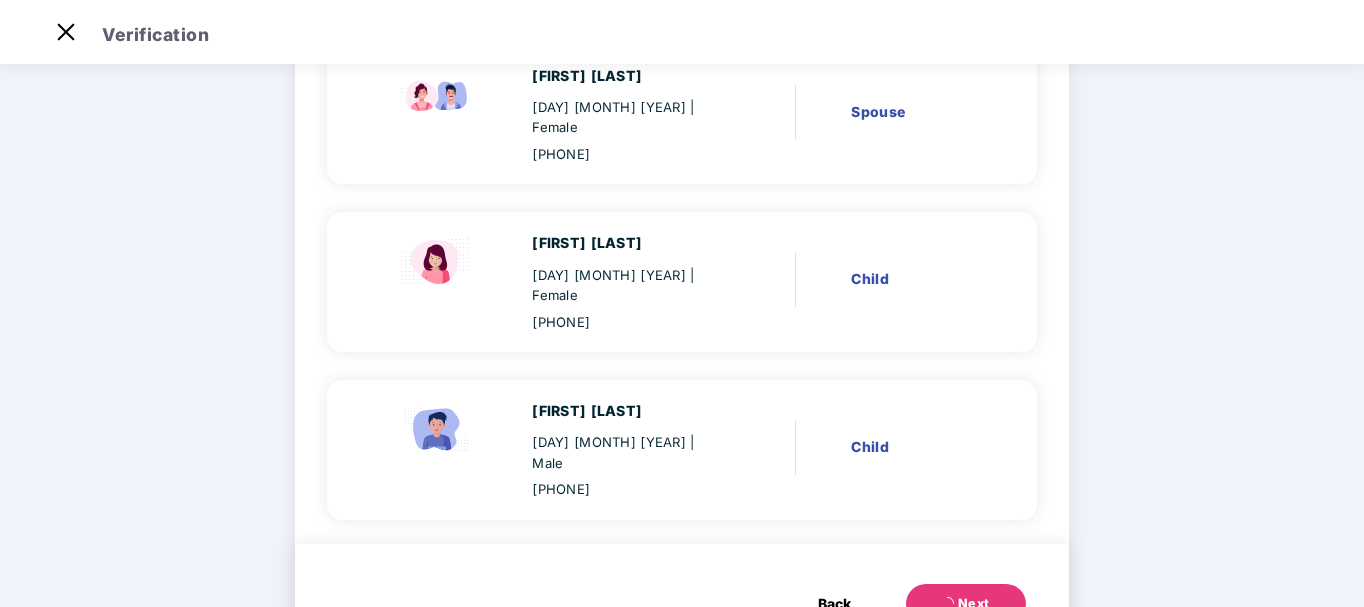 scroll, scrollTop: 0, scrollLeft: 0, axis: both 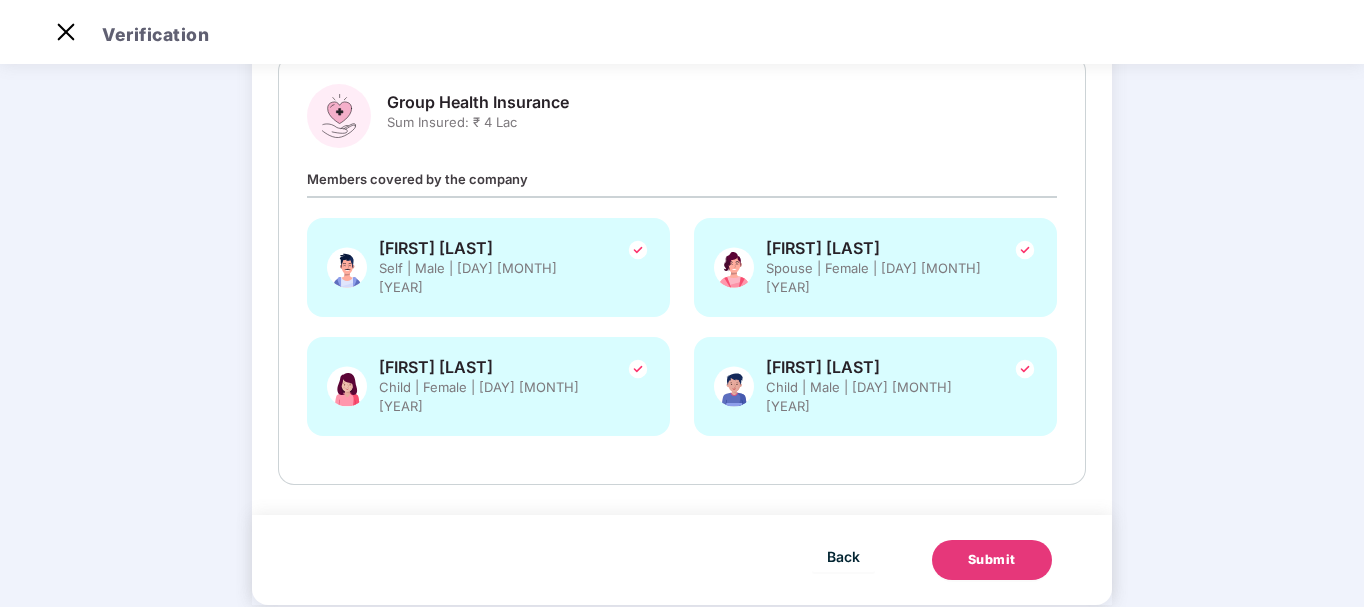 click on "Submit" at bounding box center [992, 560] 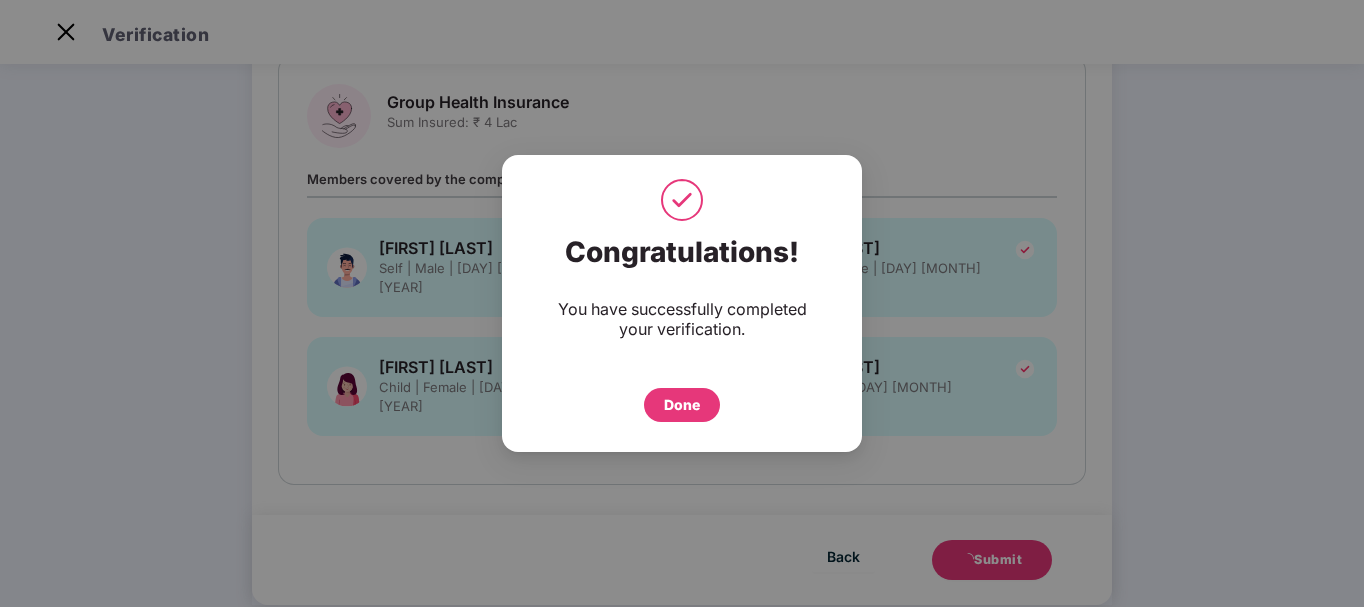 click on "Done" at bounding box center [682, 405] 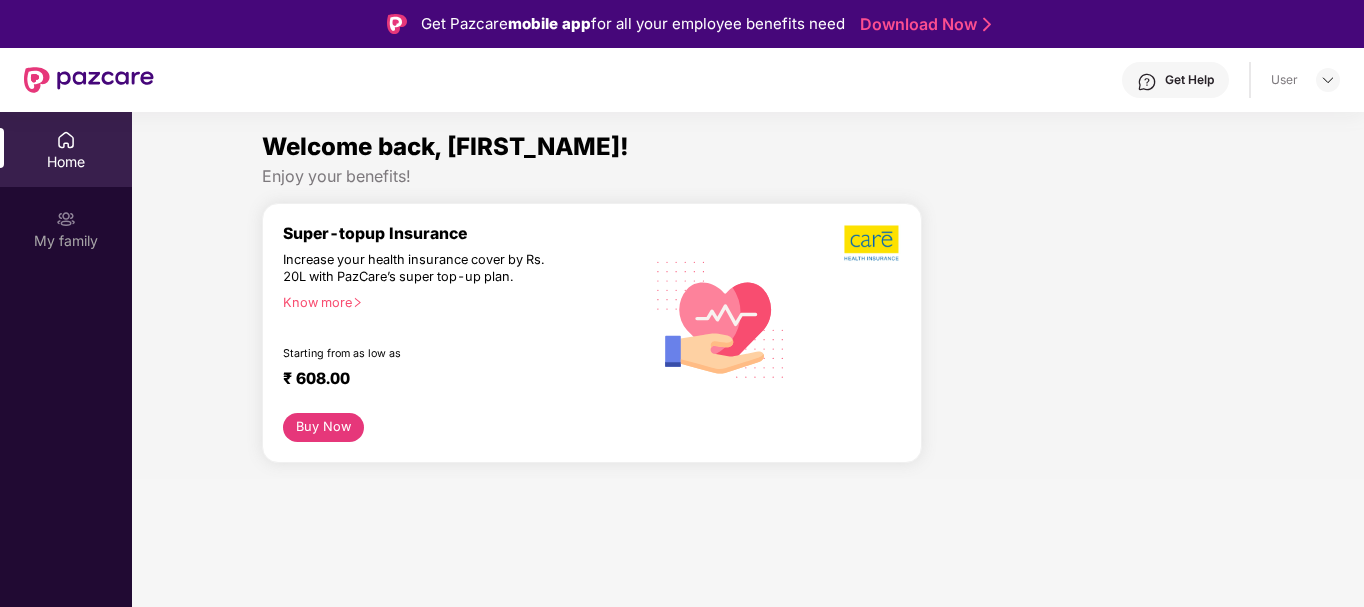 scroll, scrollTop: 0, scrollLeft: 0, axis: both 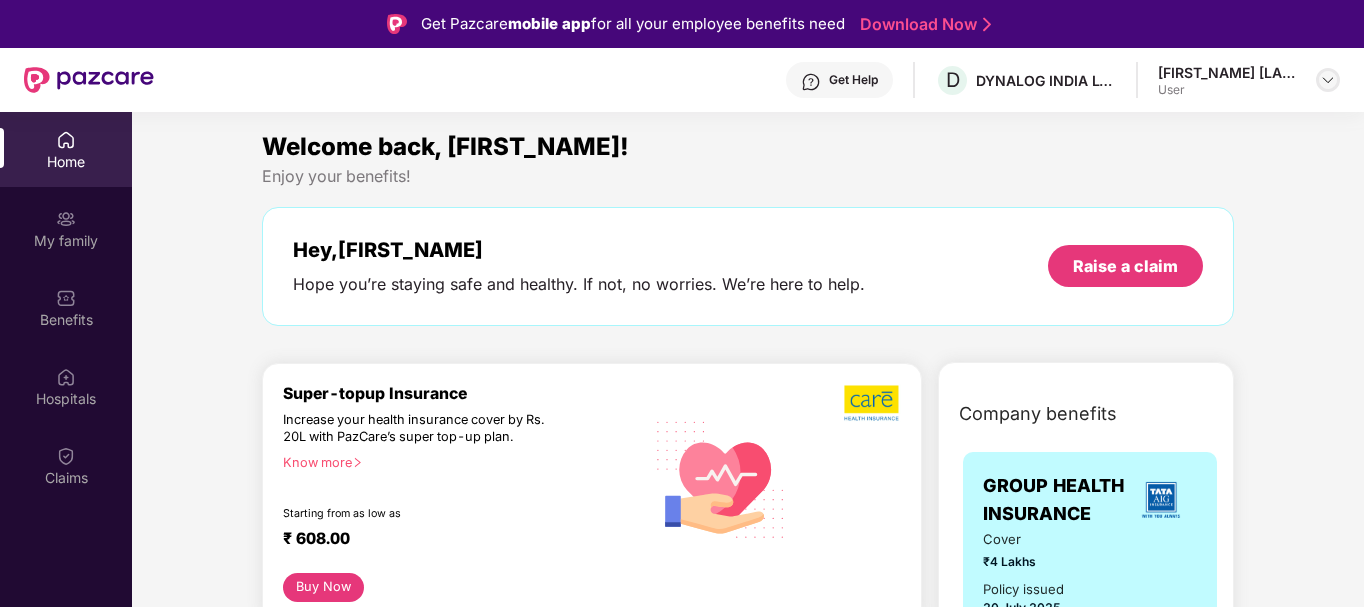 click at bounding box center [1328, 80] 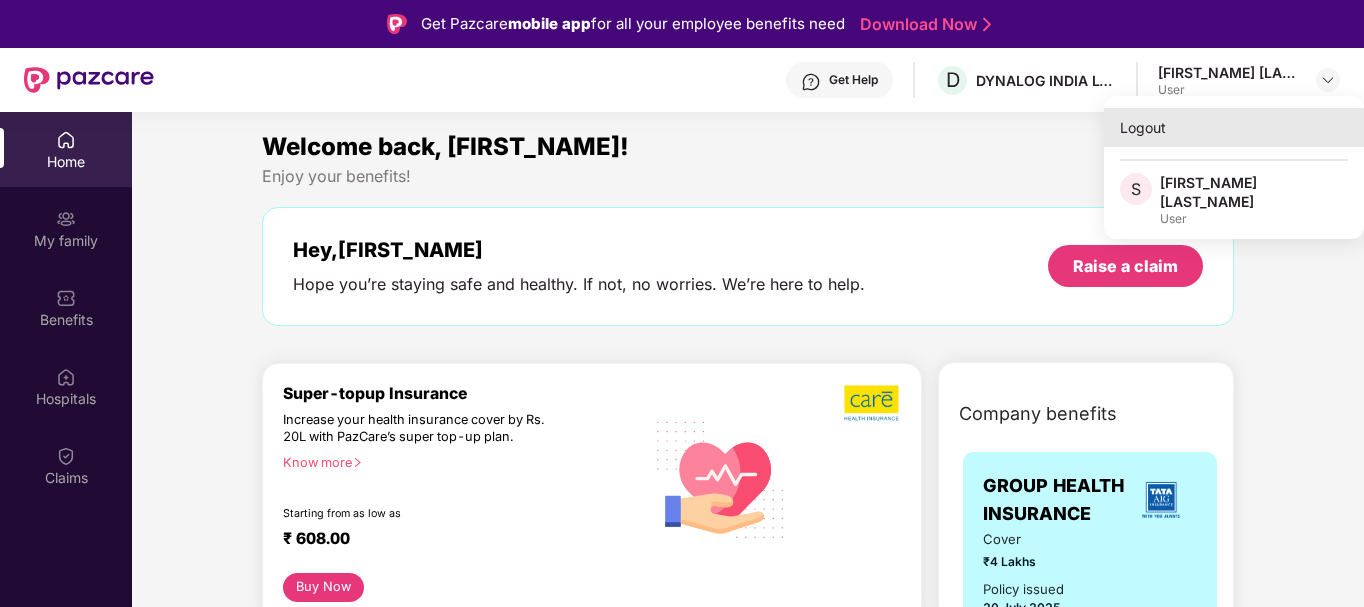click on "Logout" at bounding box center (1234, 127) 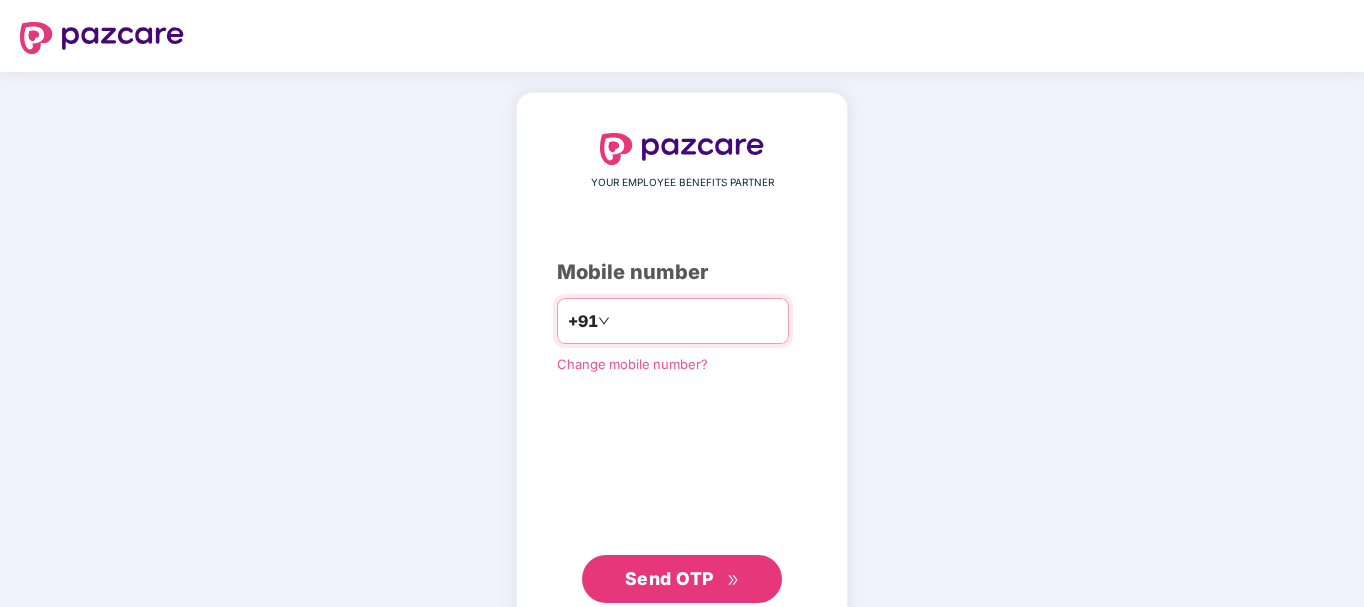 click at bounding box center [696, 321] 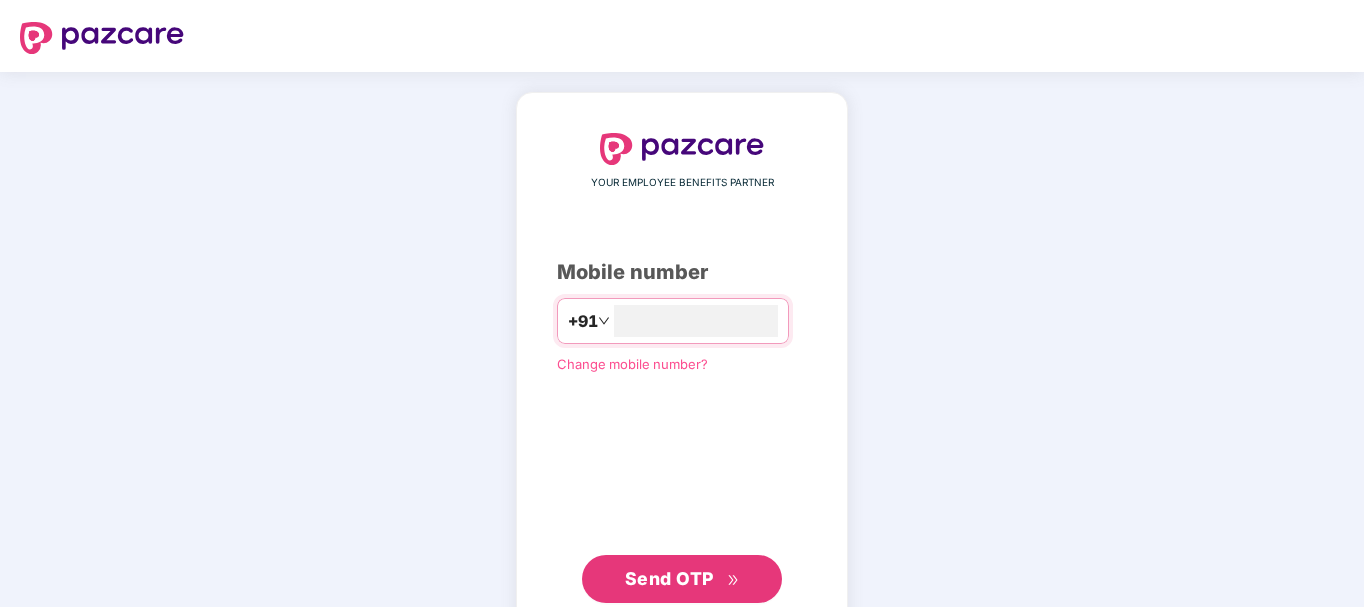 click on "Send OTP" at bounding box center [669, 578] 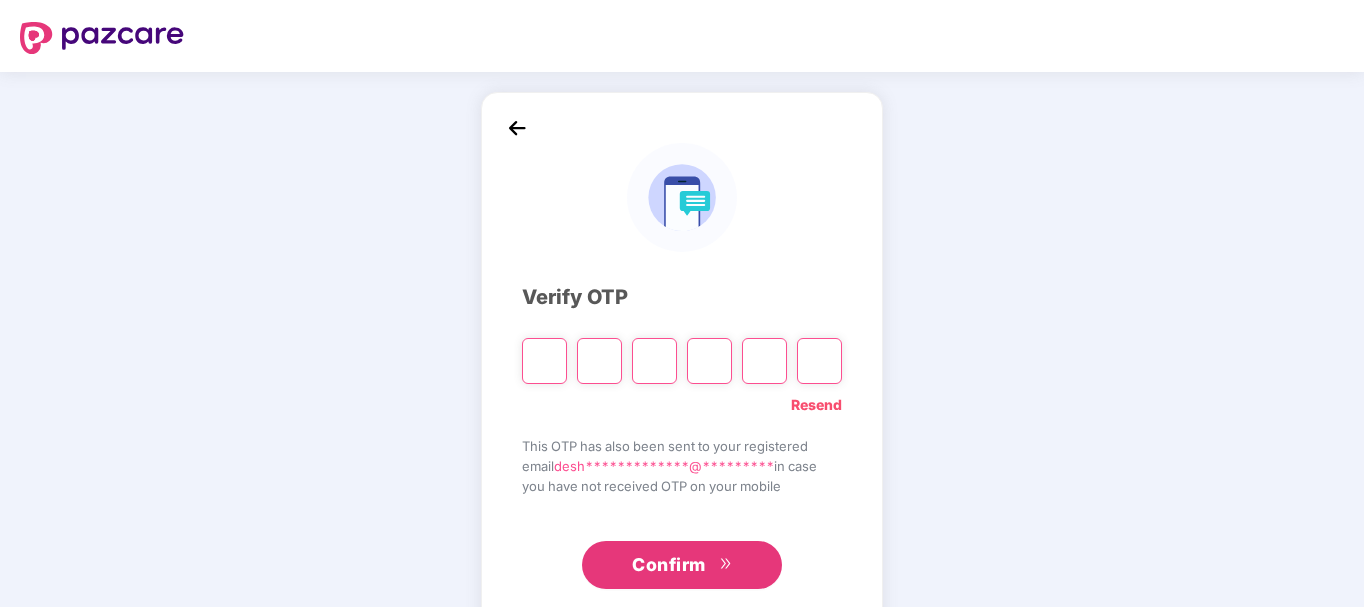 type on "*" 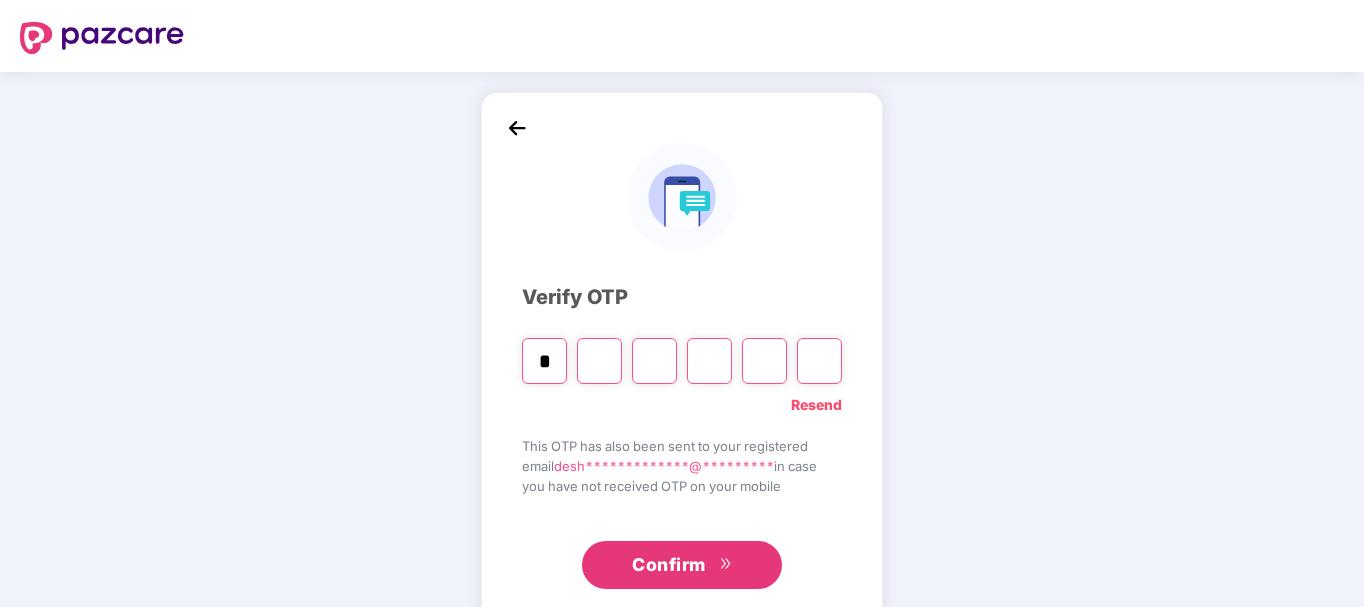 type on "*" 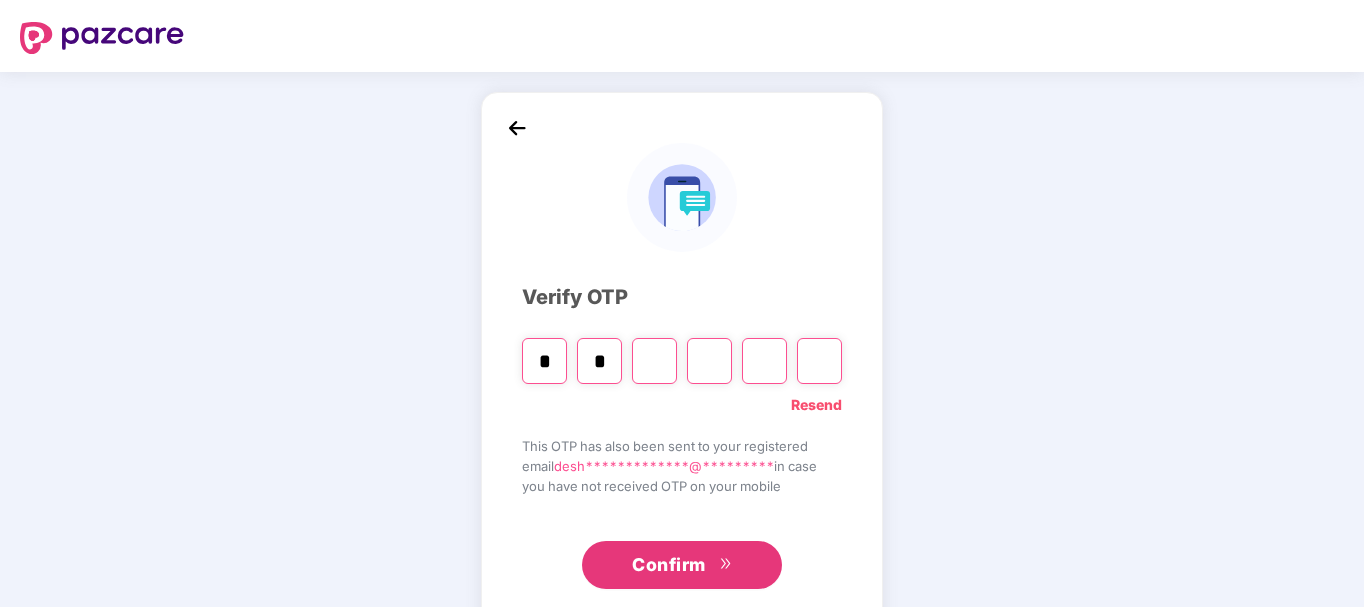 type on "*" 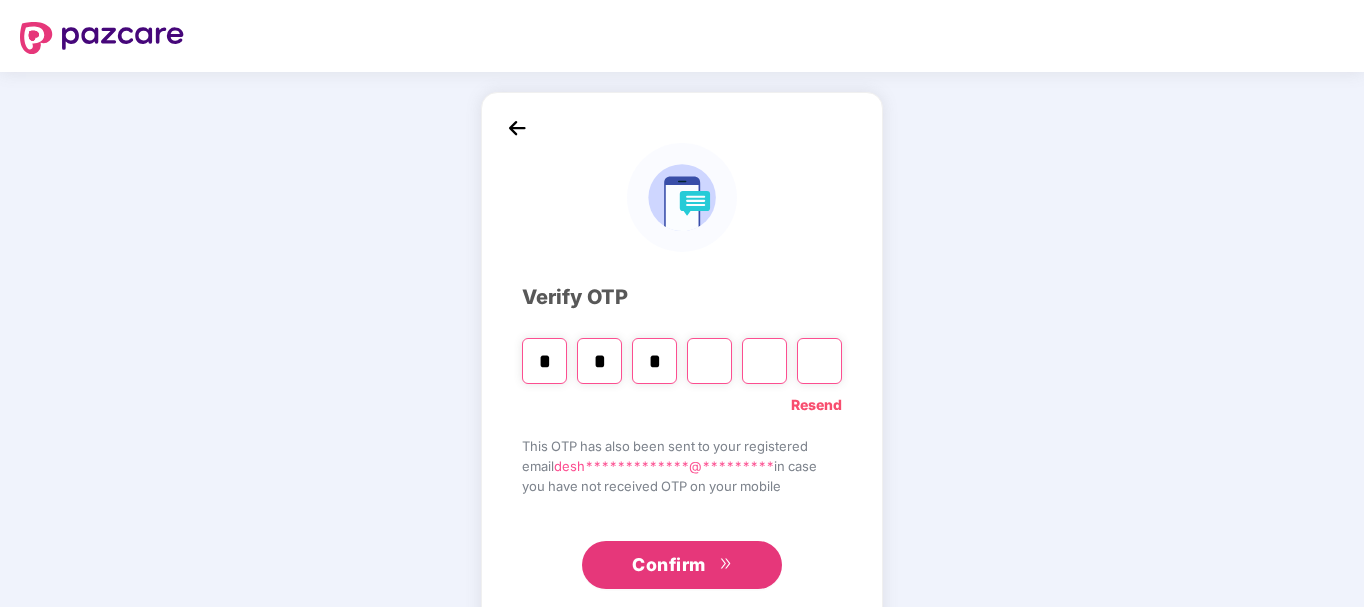 type on "*" 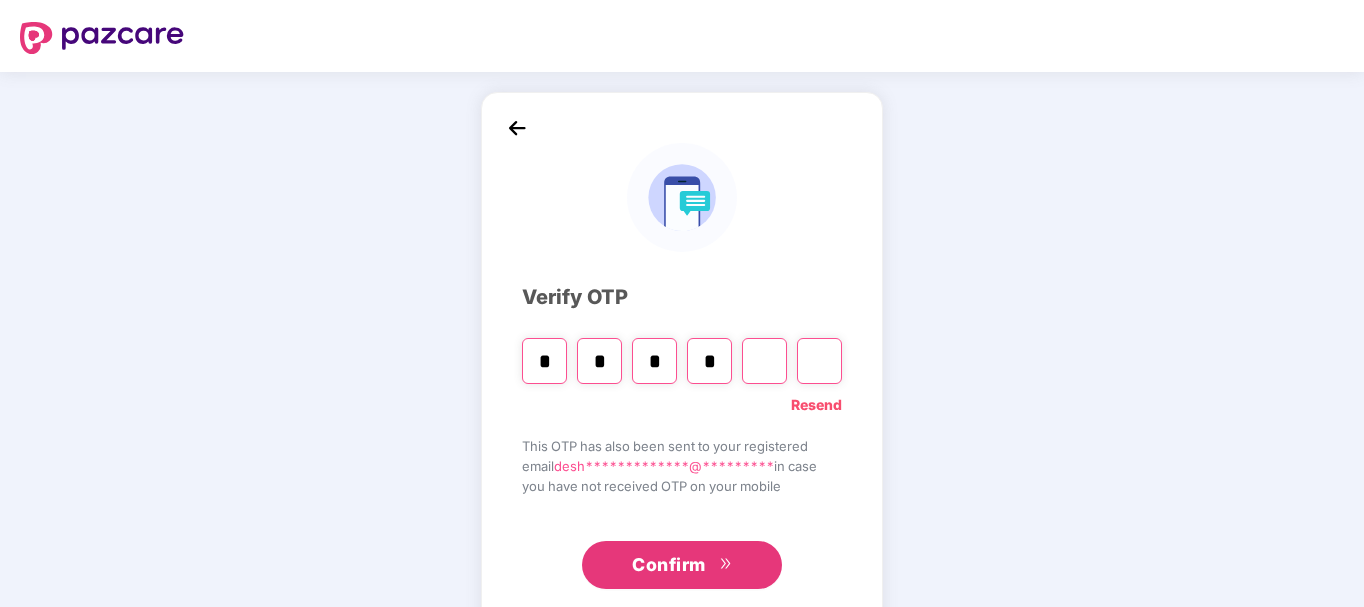 type on "*" 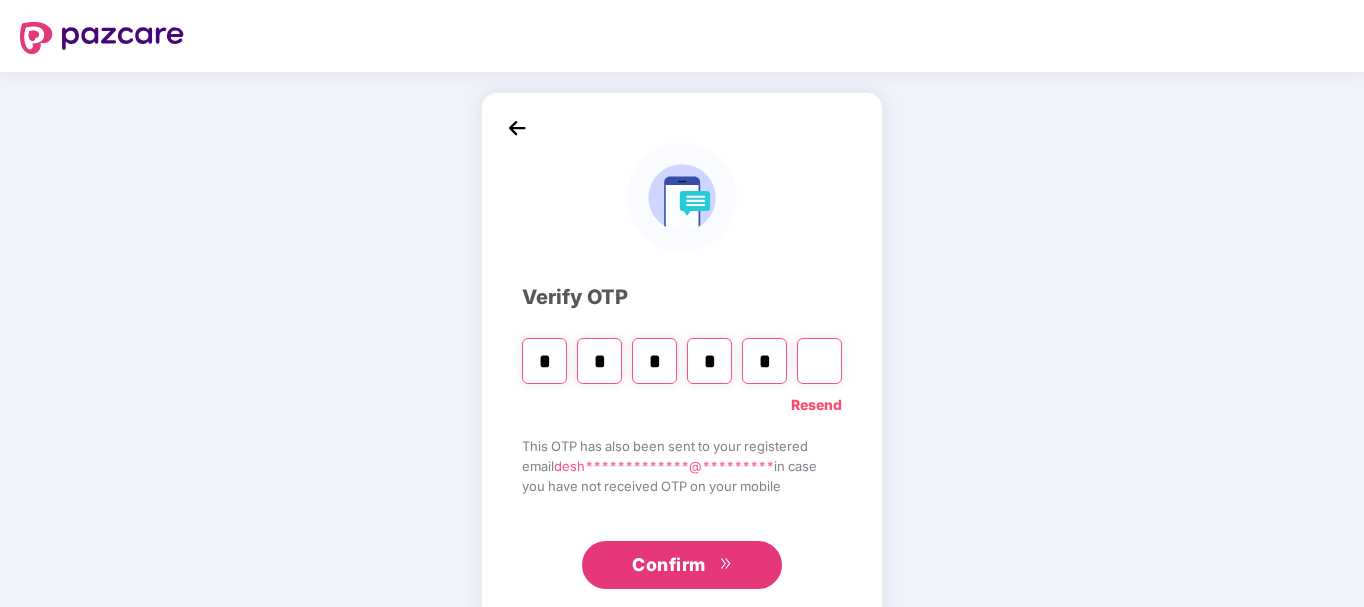 type on "*" 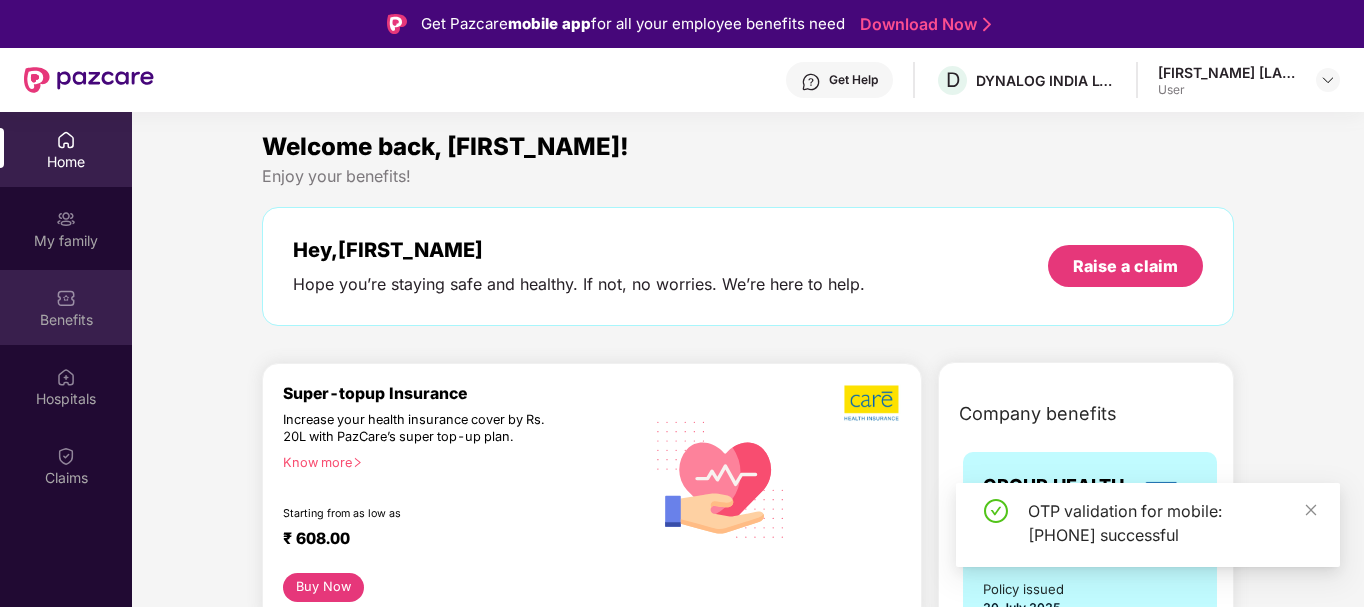 click on "Benefits" at bounding box center (66, 307) 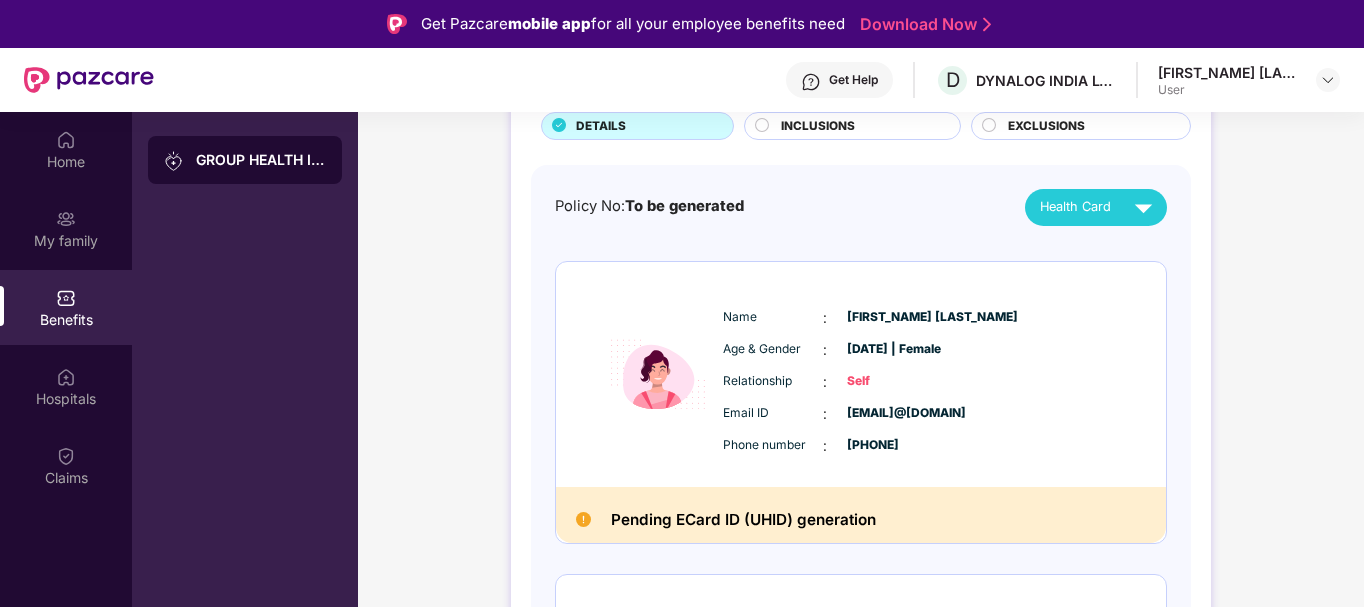 scroll, scrollTop: 0, scrollLeft: 0, axis: both 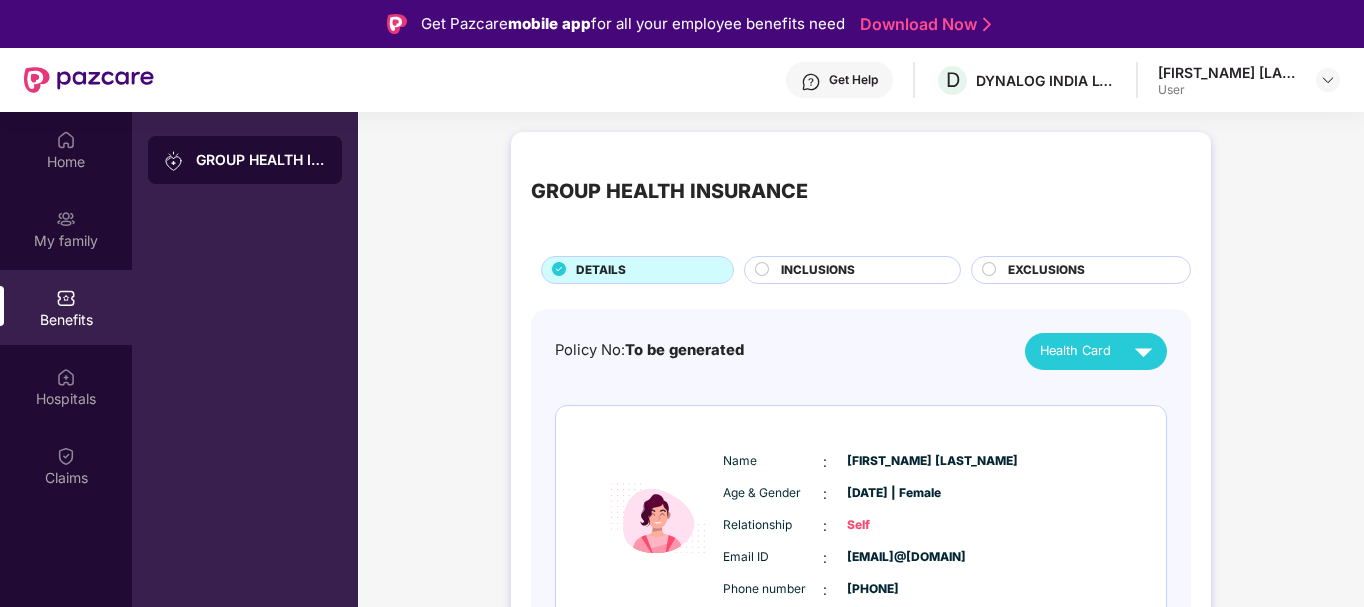 click on "INCLUSIONS" at bounding box center (818, 270) 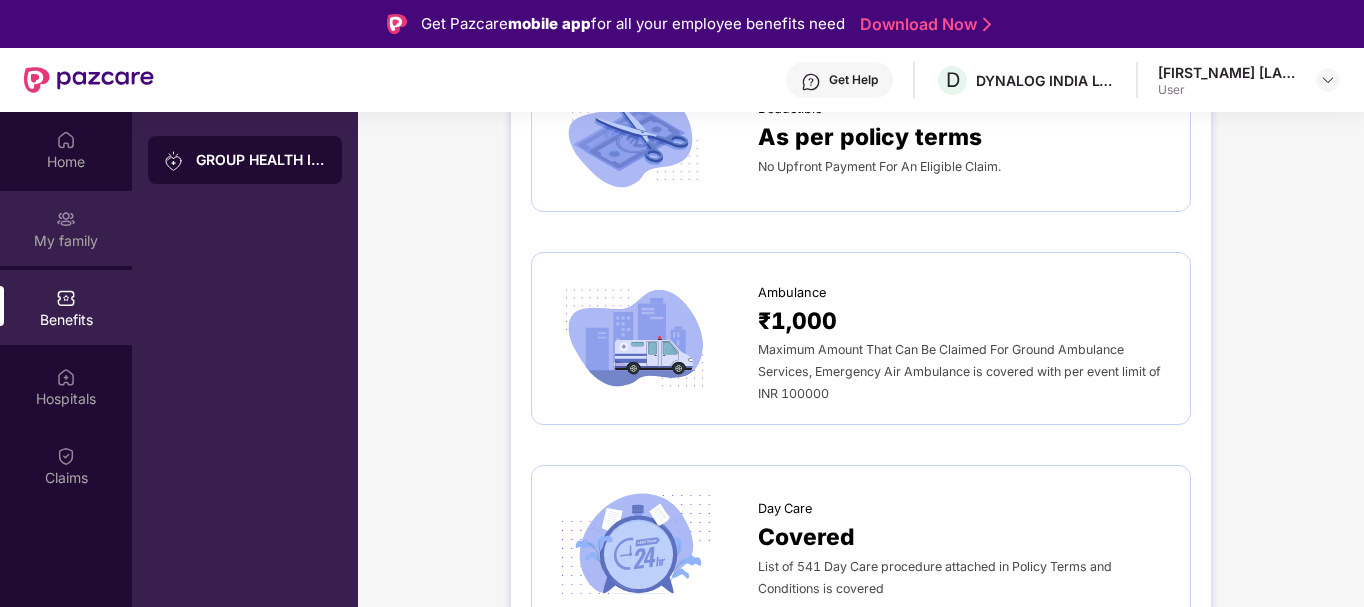 scroll, scrollTop: 1200, scrollLeft: 0, axis: vertical 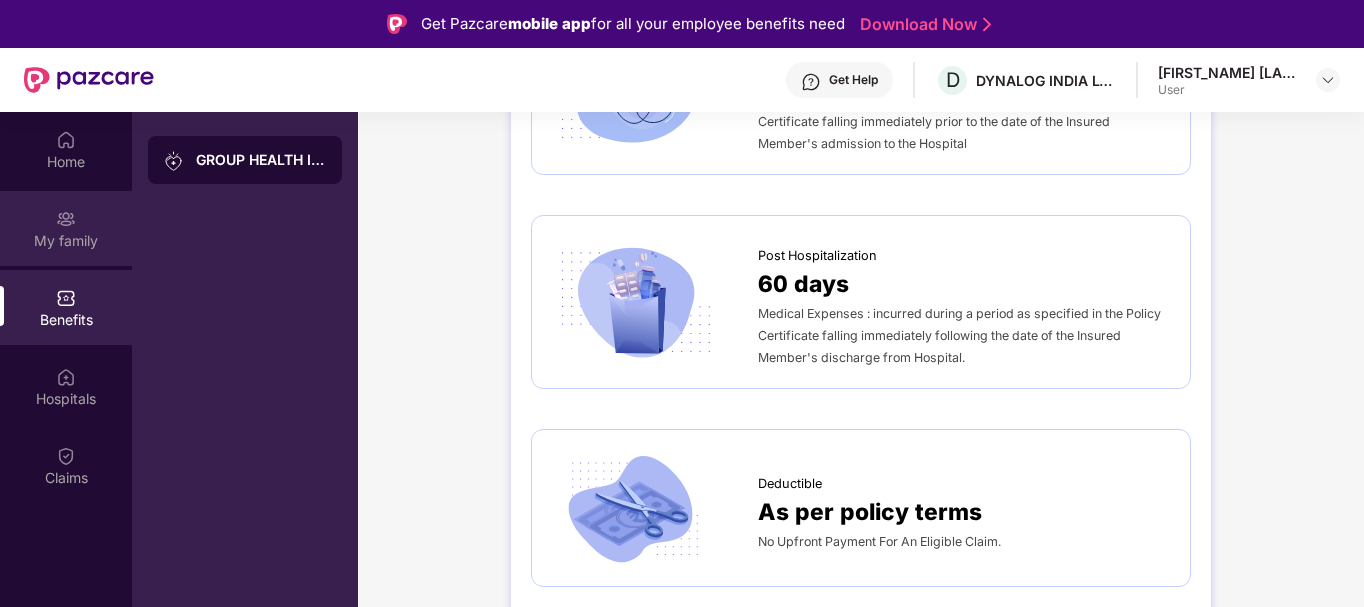click at bounding box center [66, 219] 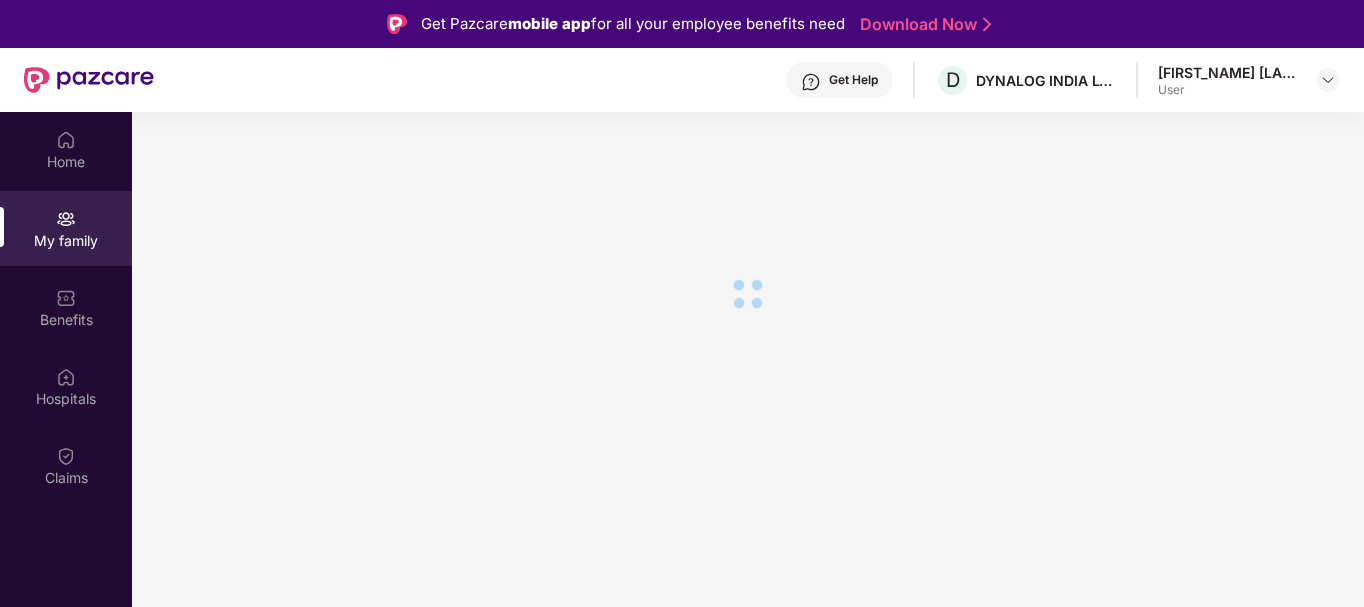 scroll, scrollTop: 0, scrollLeft: 0, axis: both 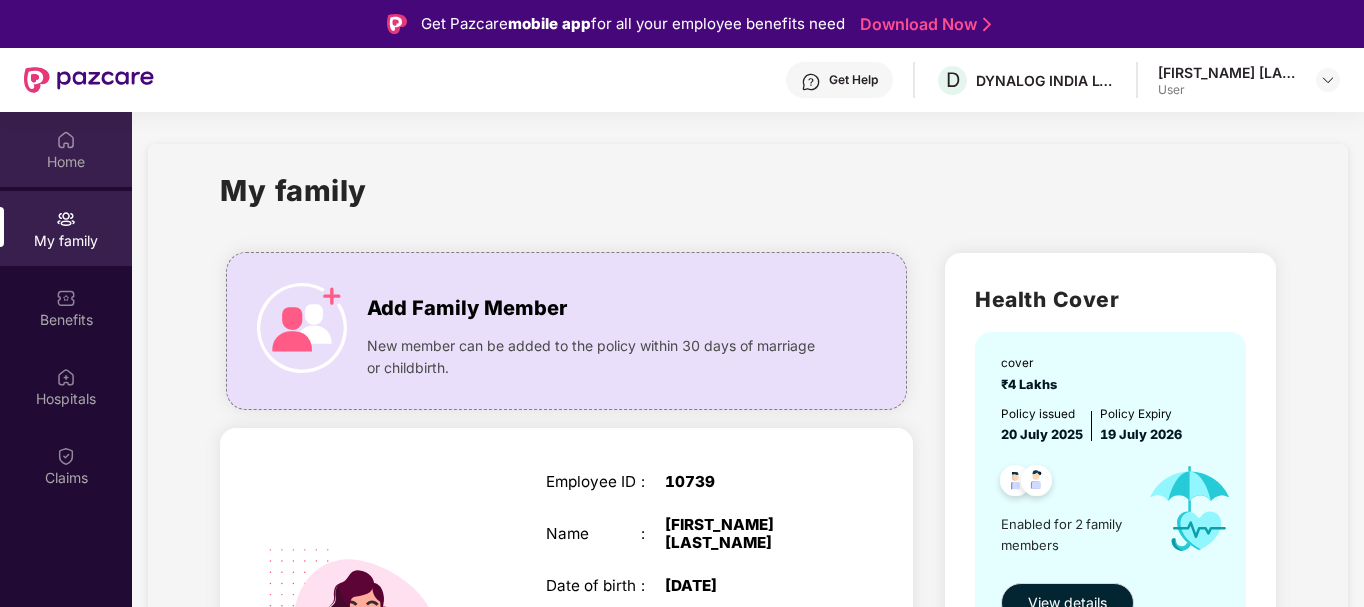 click at bounding box center [66, 140] 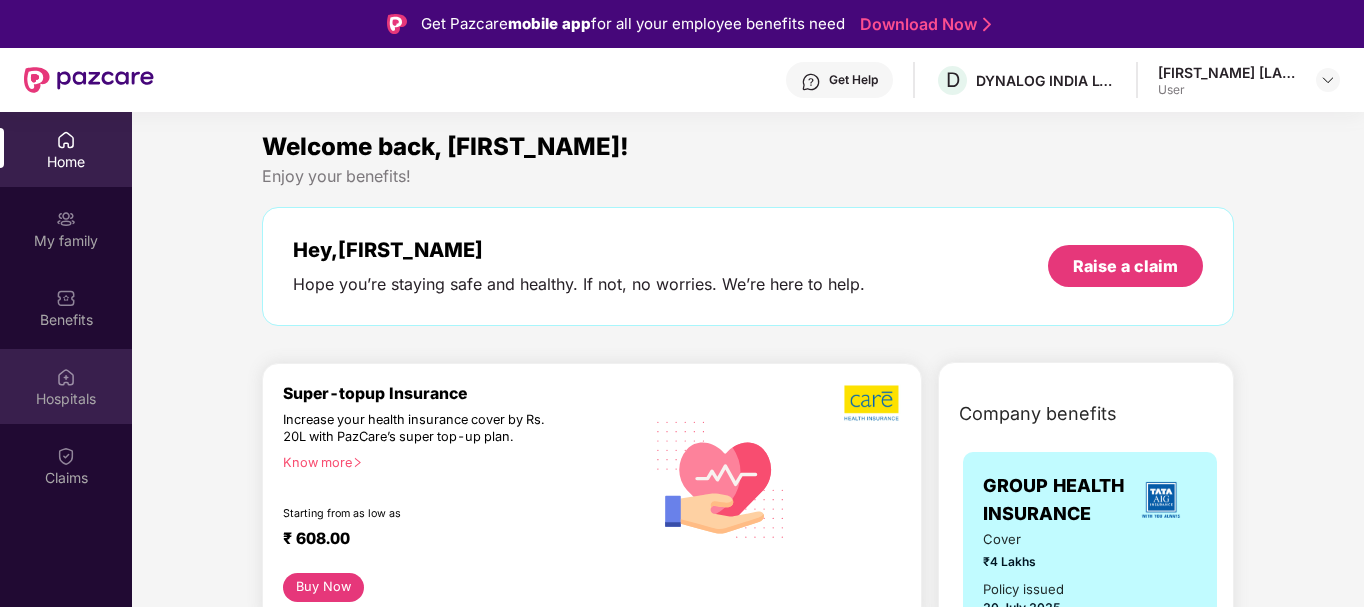 click at bounding box center [66, 377] 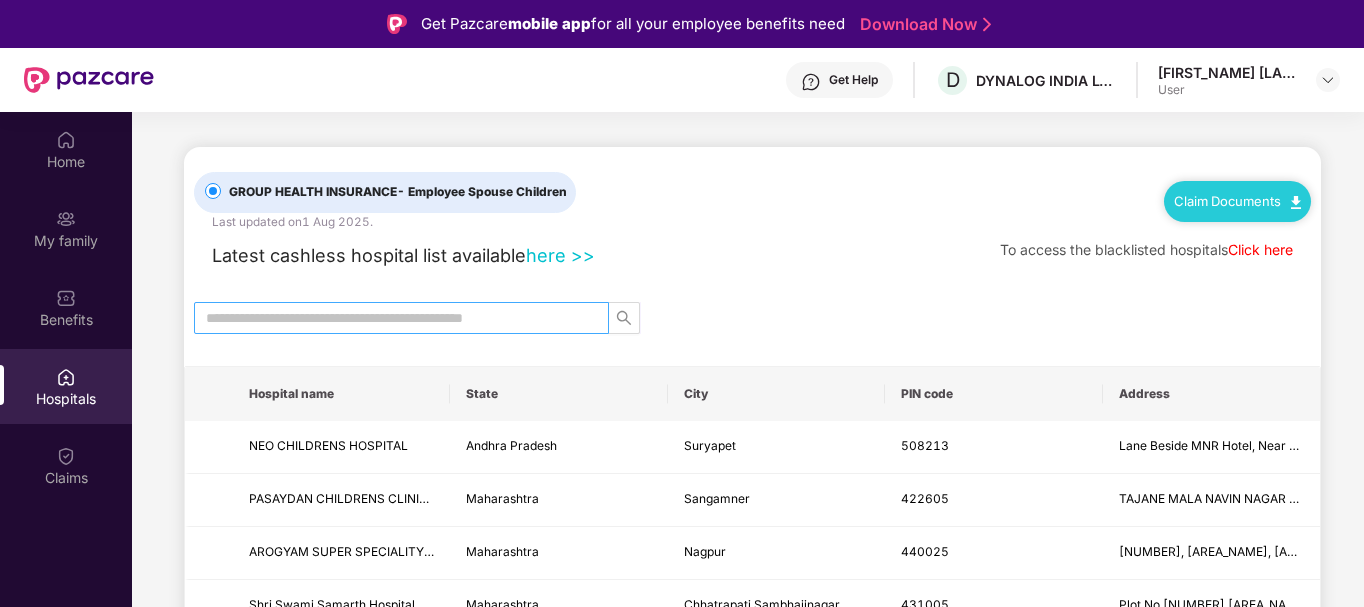 click at bounding box center [393, 318] 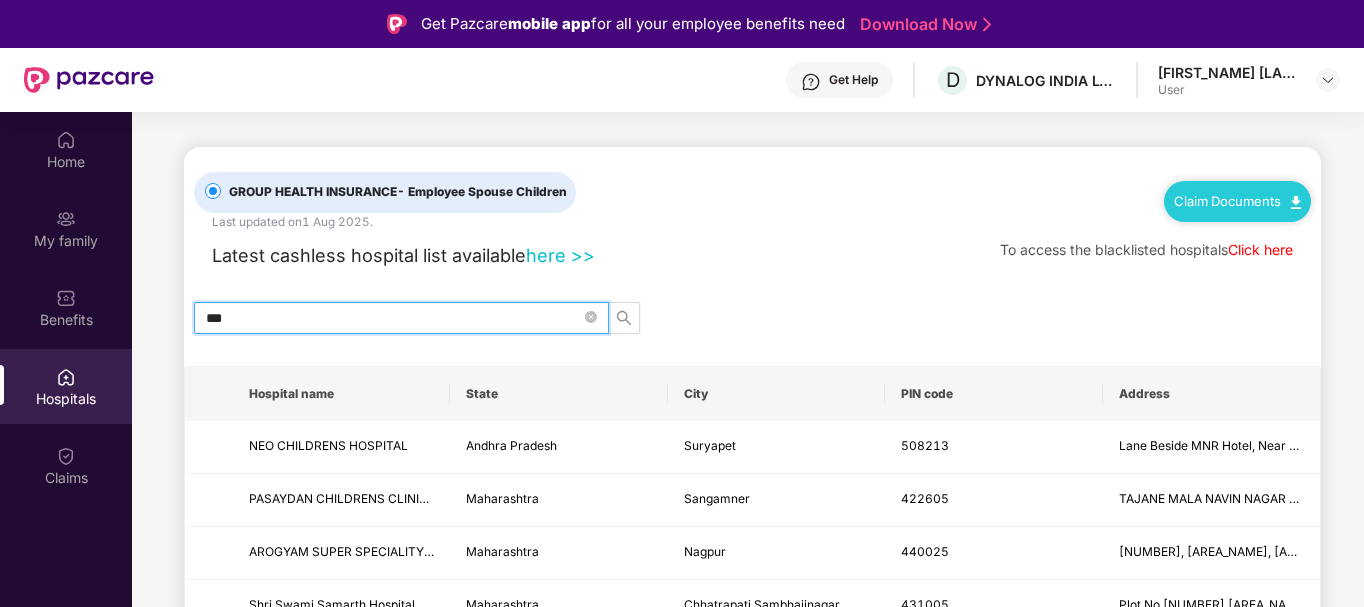 type on "****" 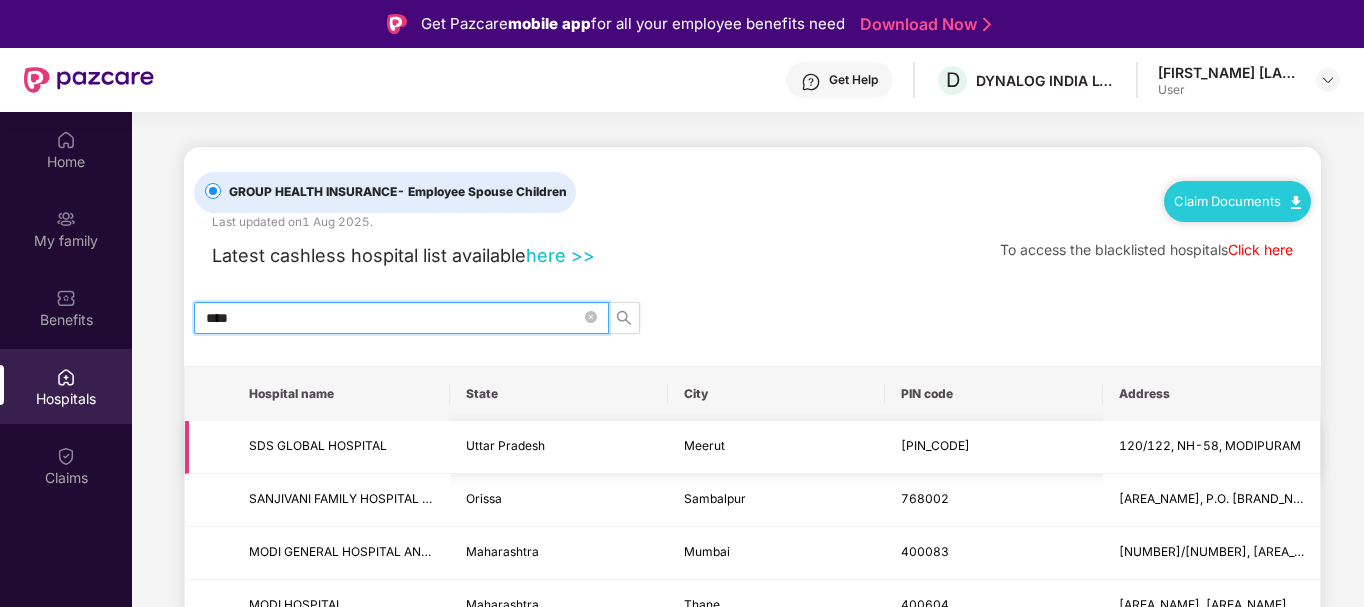 scroll, scrollTop: 100, scrollLeft: 0, axis: vertical 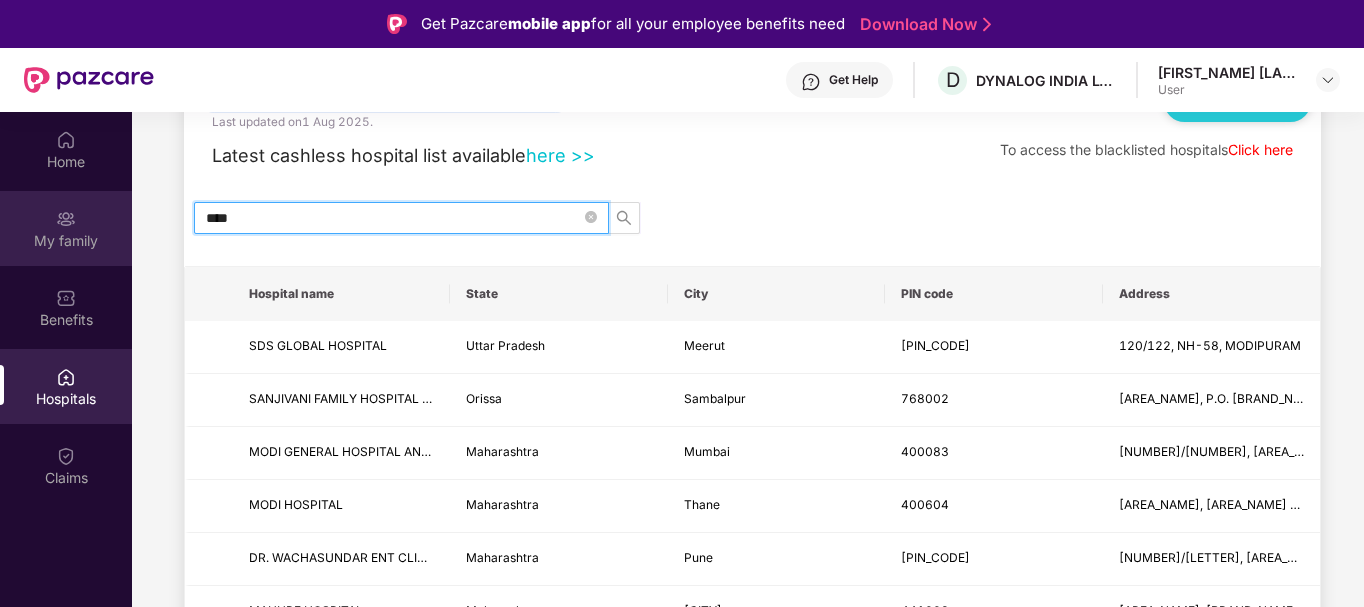 drag, startPoint x: 369, startPoint y: 211, endPoint x: 65, endPoint y: 204, distance: 304.08057 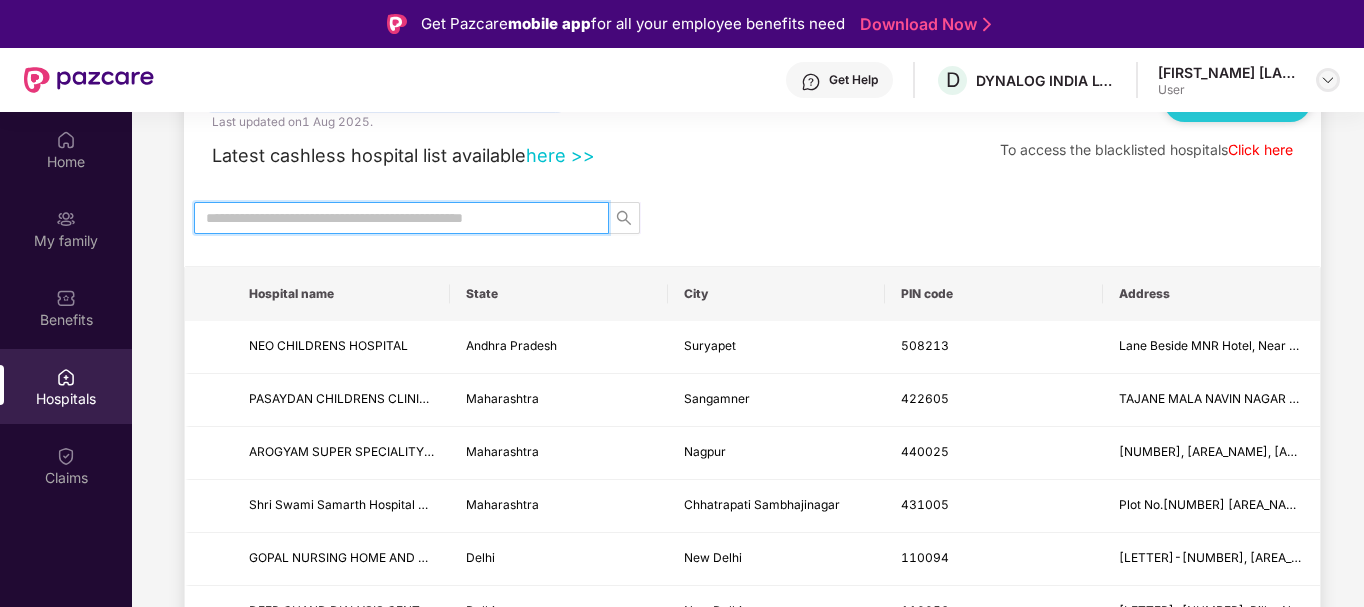 click at bounding box center (1328, 80) 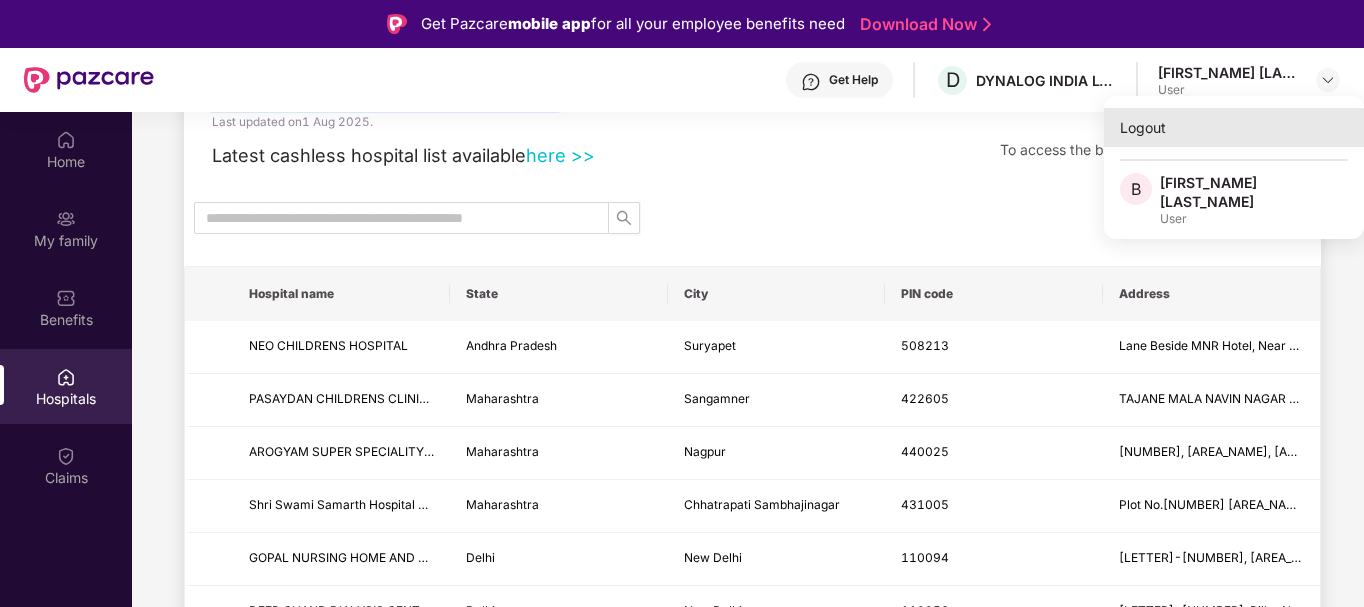 click on "Logout" at bounding box center [1234, 127] 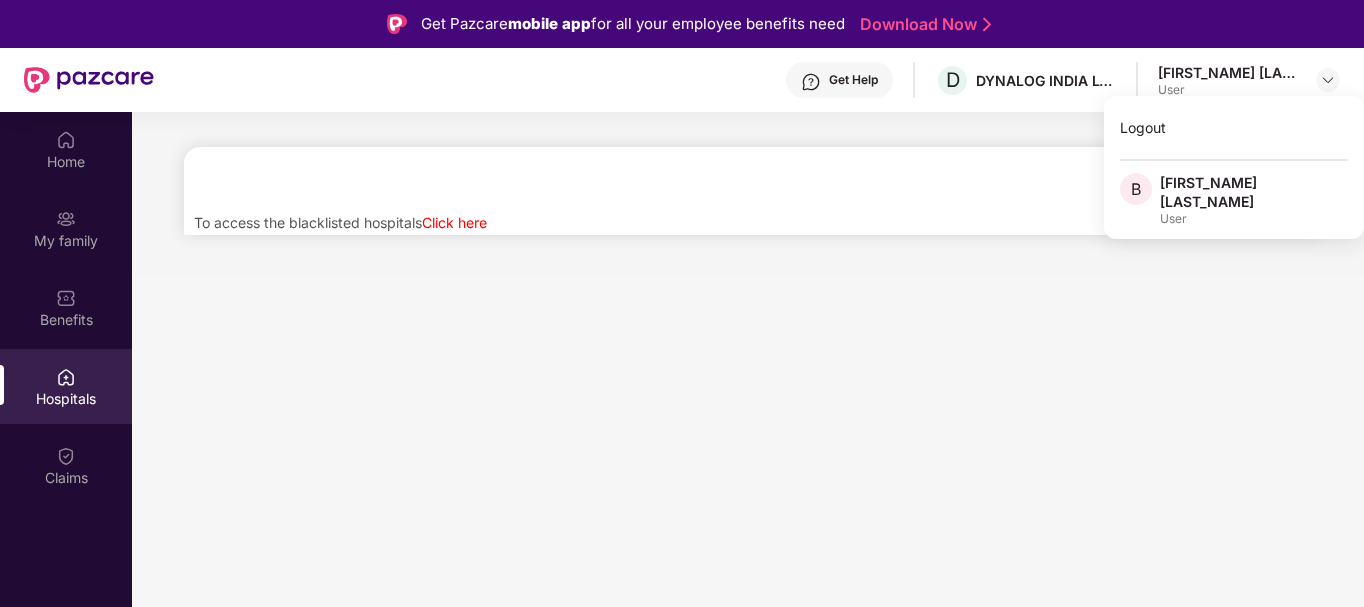 scroll, scrollTop: 0, scrollLeft: 0, axis: both 